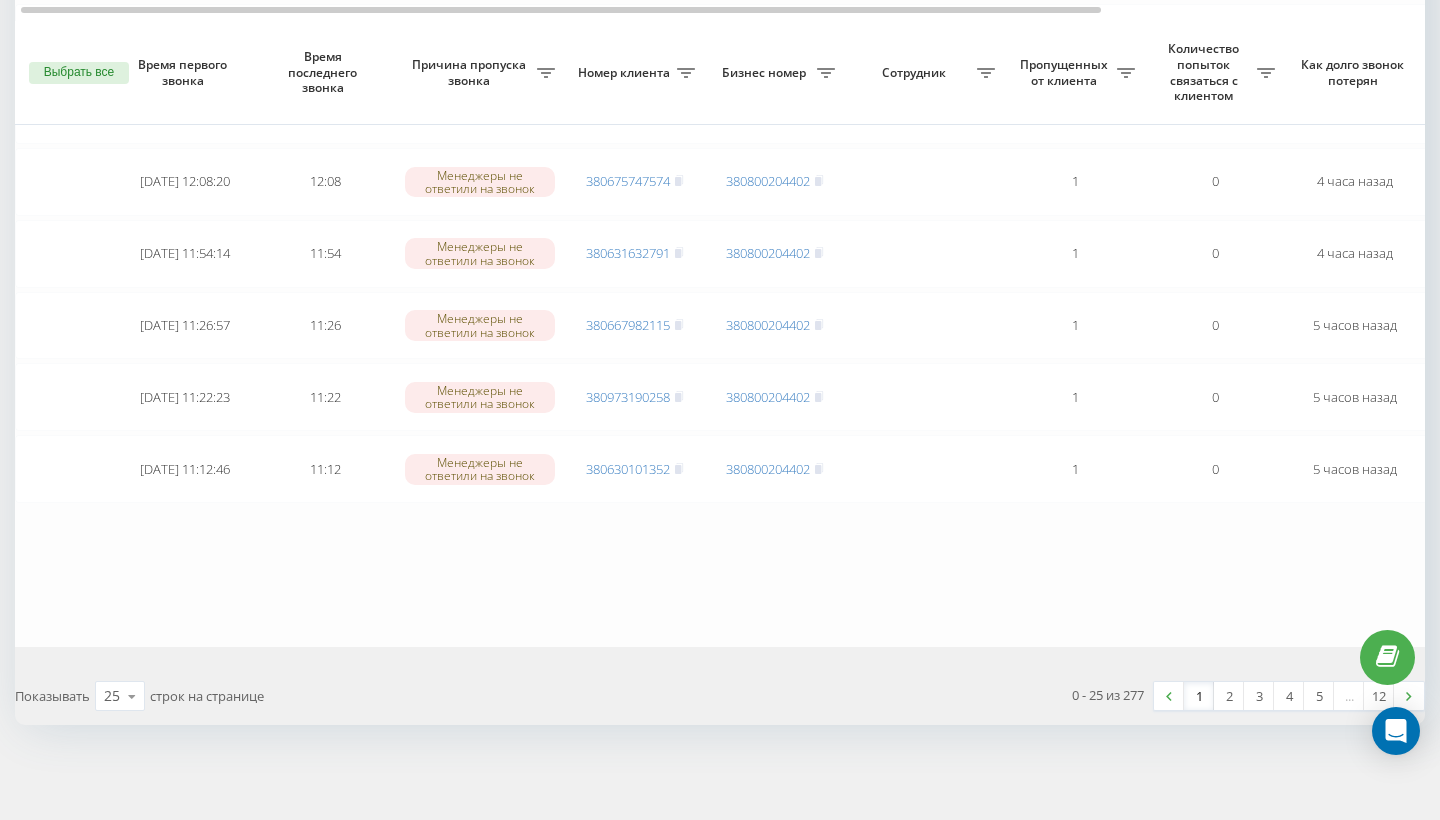 scroll, scrollTop: 0, scrollLeft: 0, axis: both 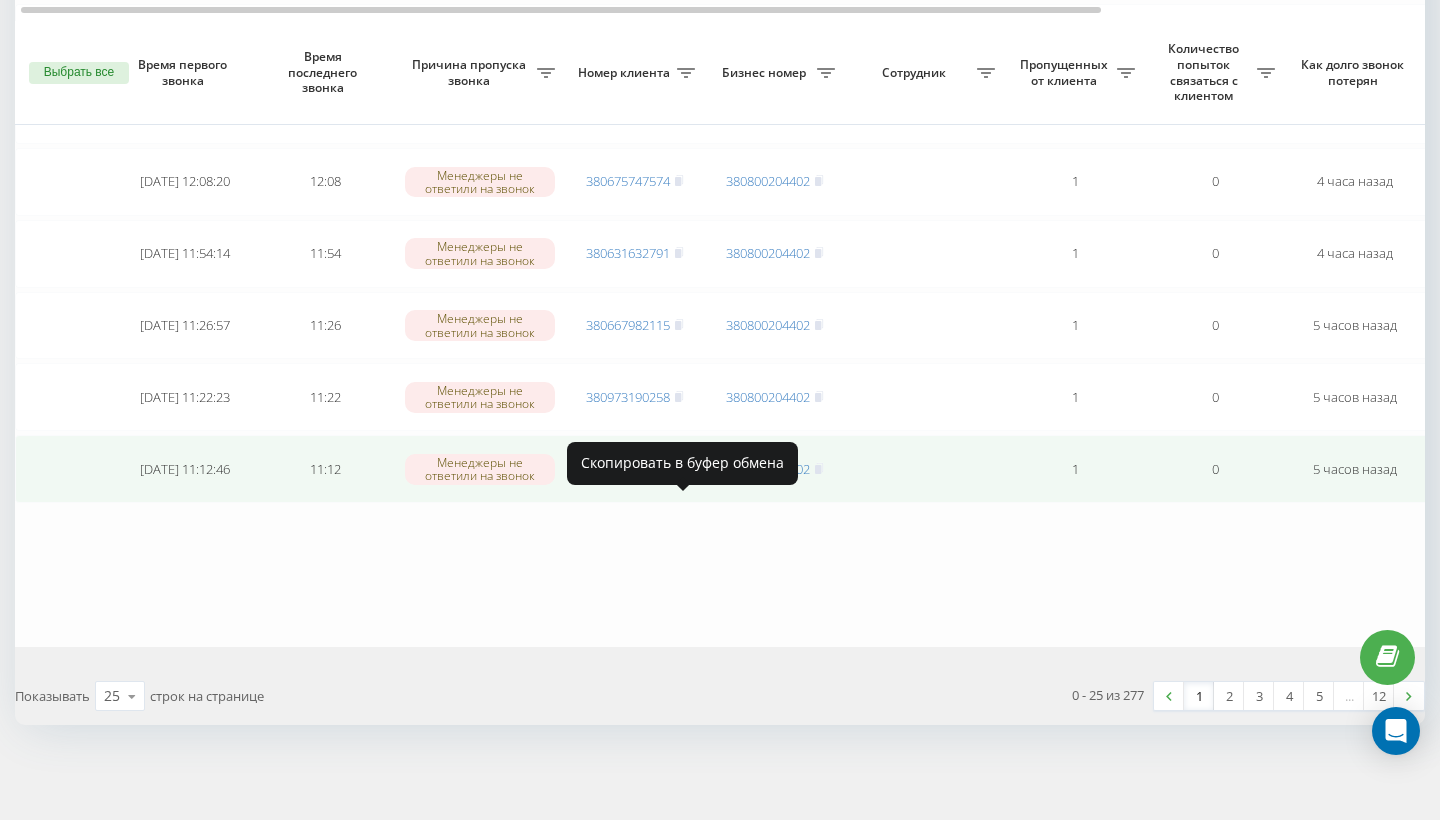 click 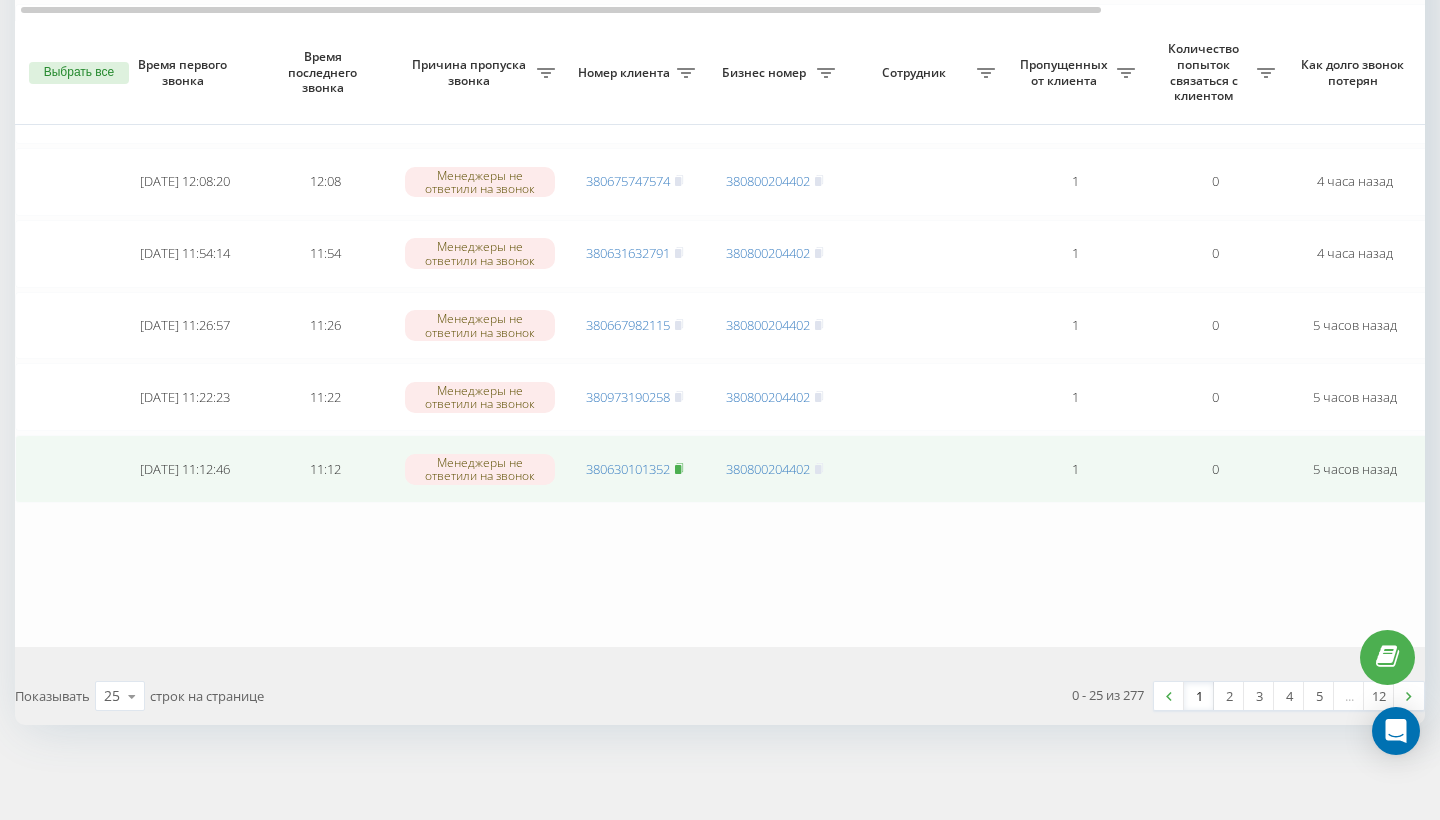 click 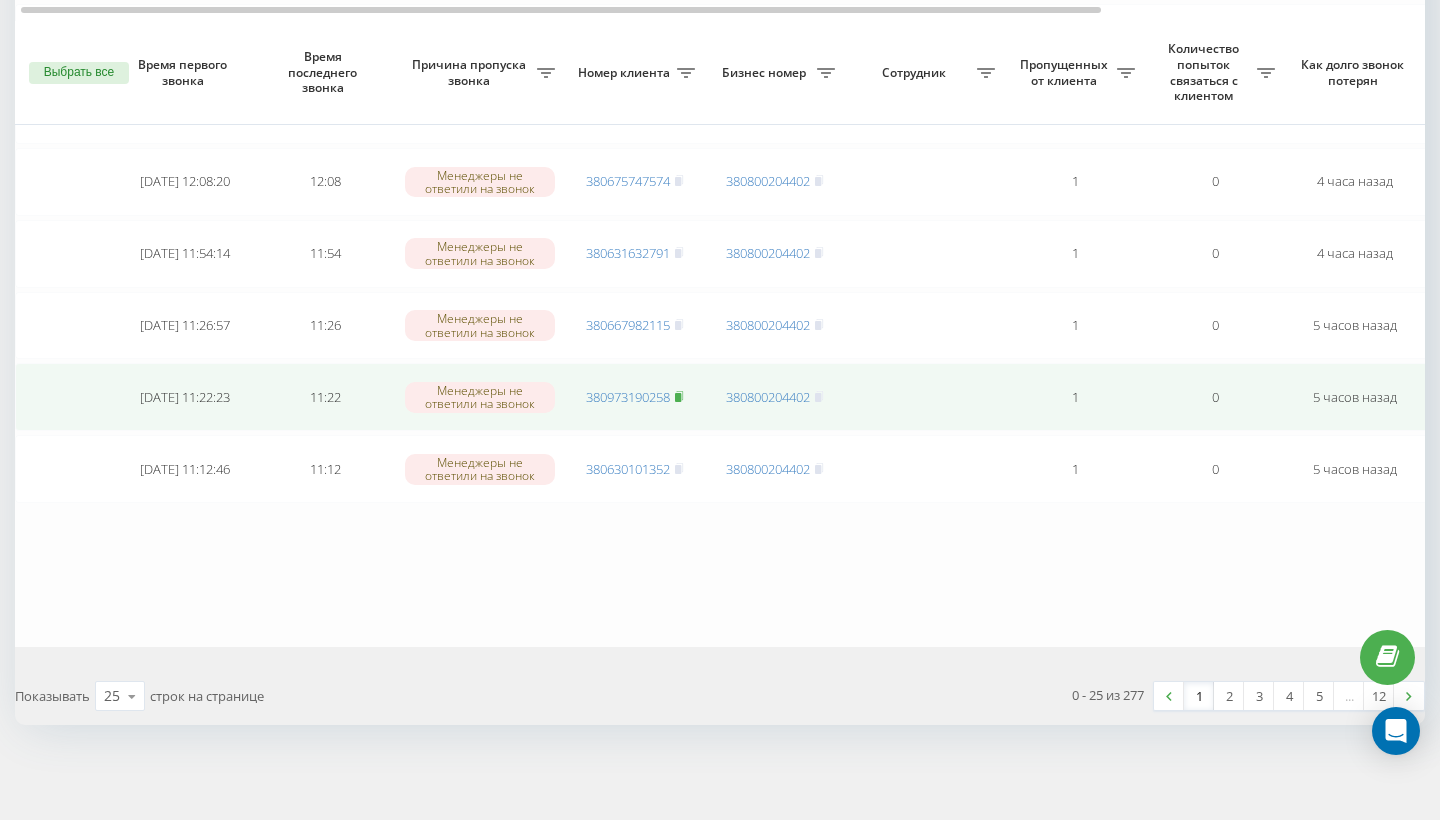 click 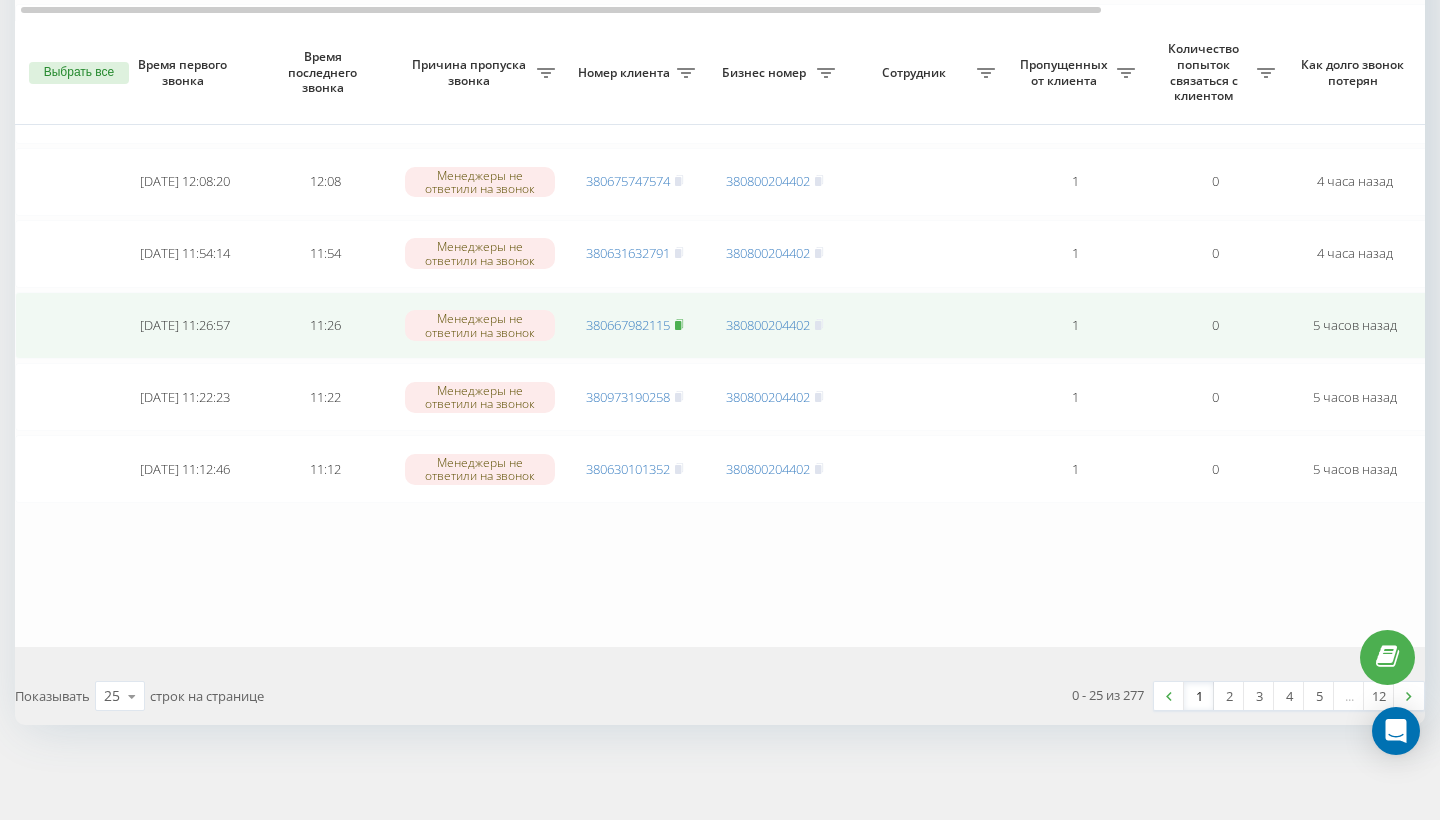 click 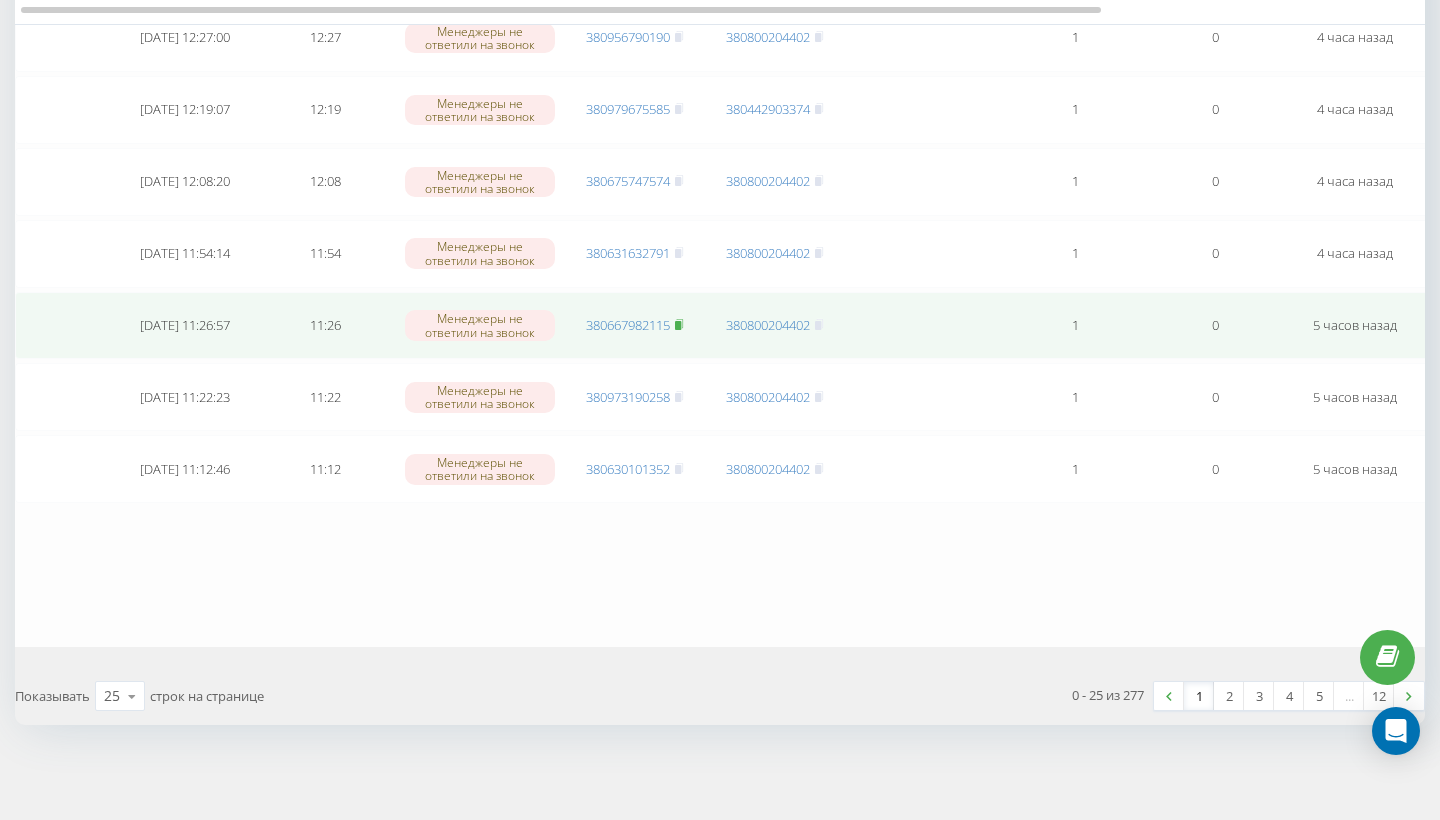 scroll, scrollTop: 1490, scrollLeft: 0, axis: vertical 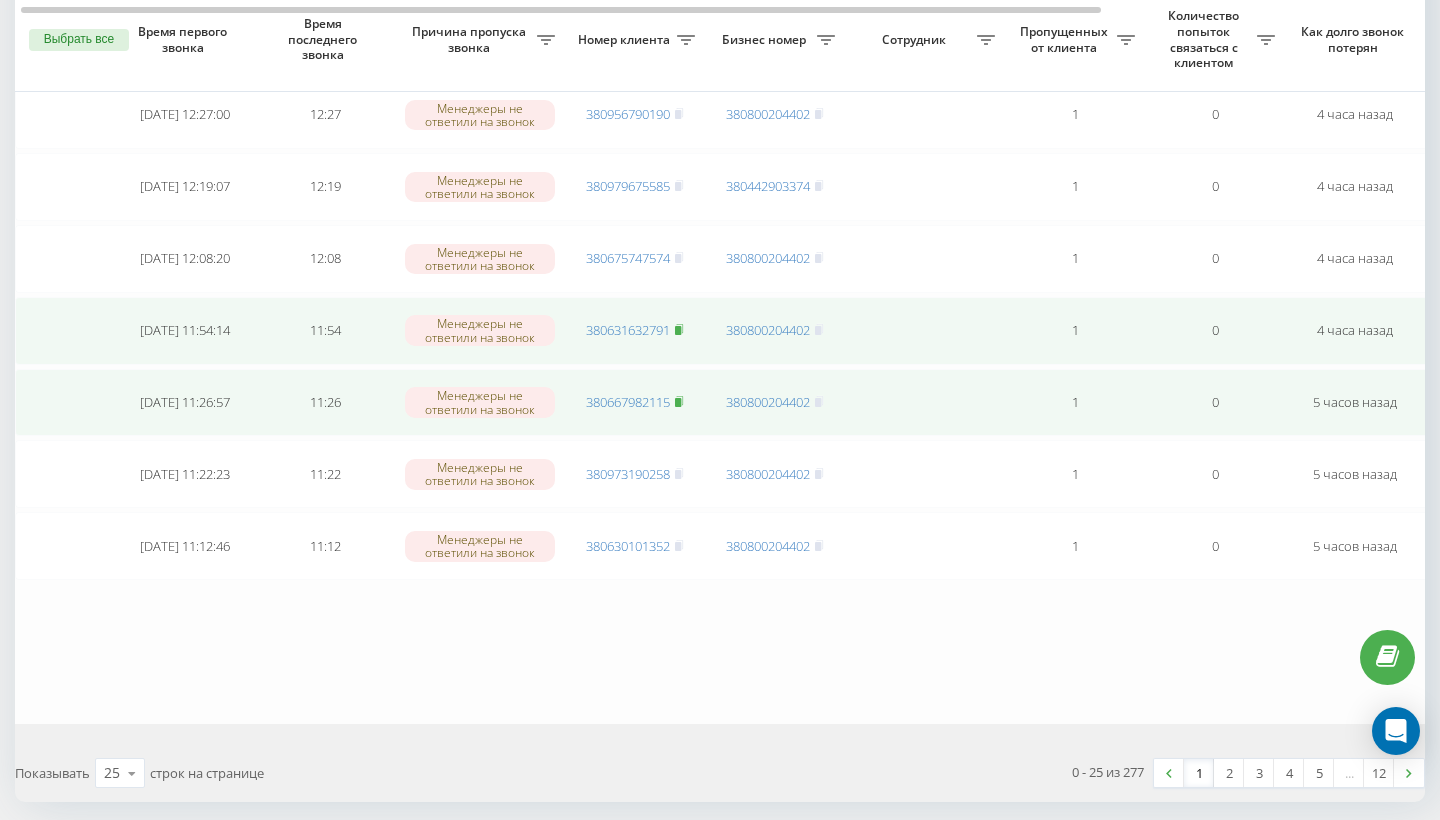 click 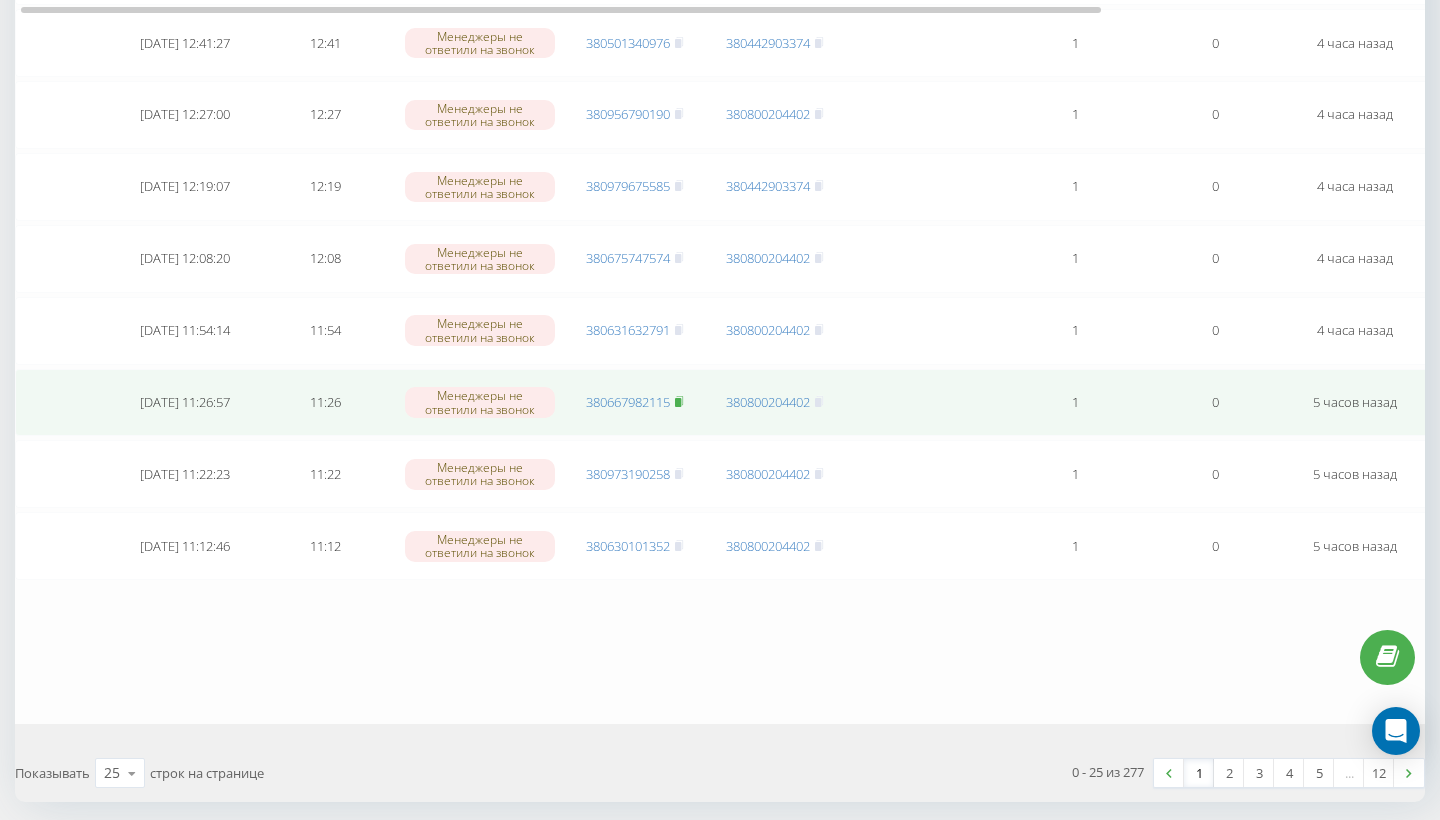 scroll, scrollTop: 1383, scrollLeft: 0, axis: vertical 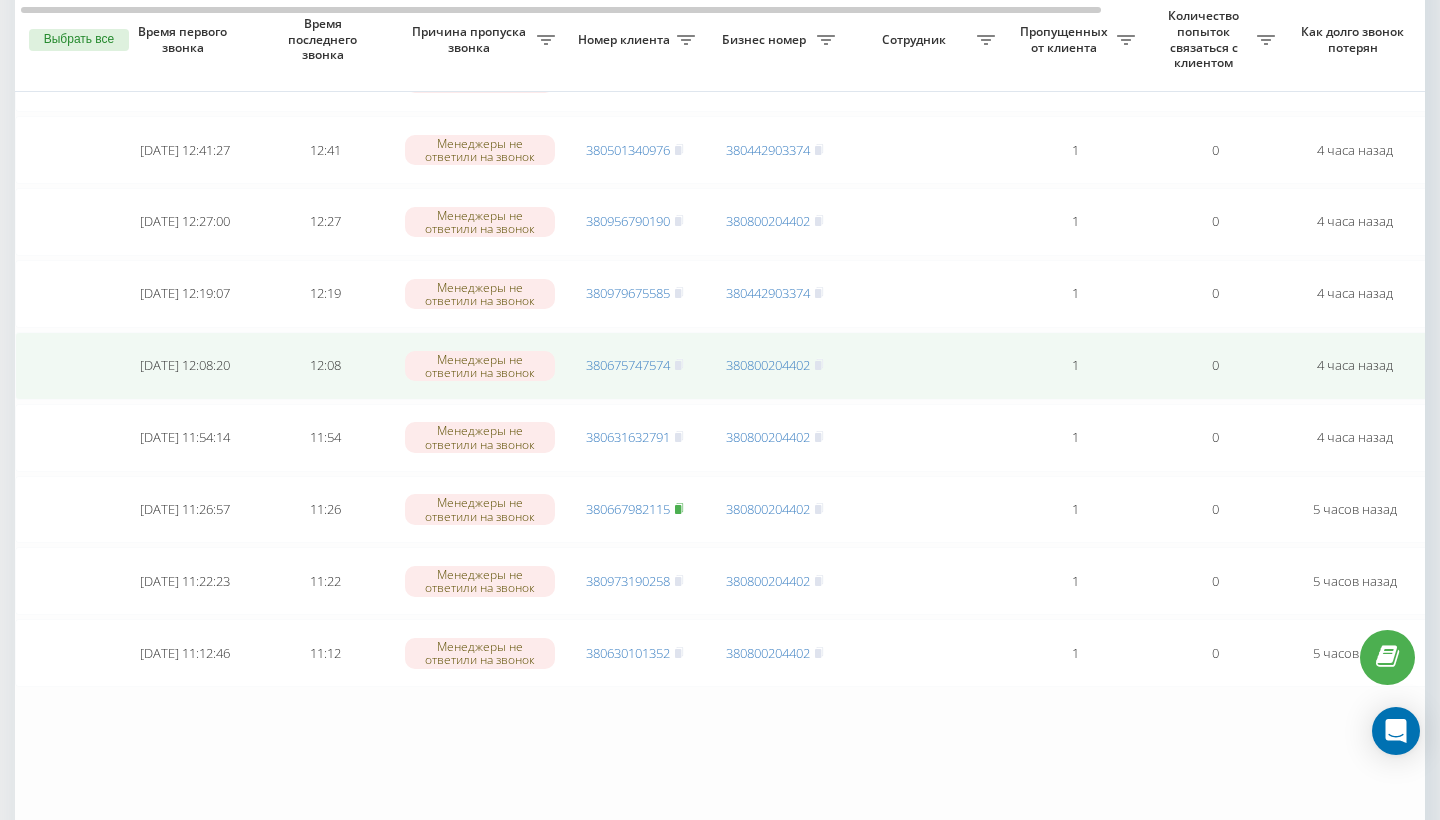 click on "380675747574" at bounding box center (635, 366) 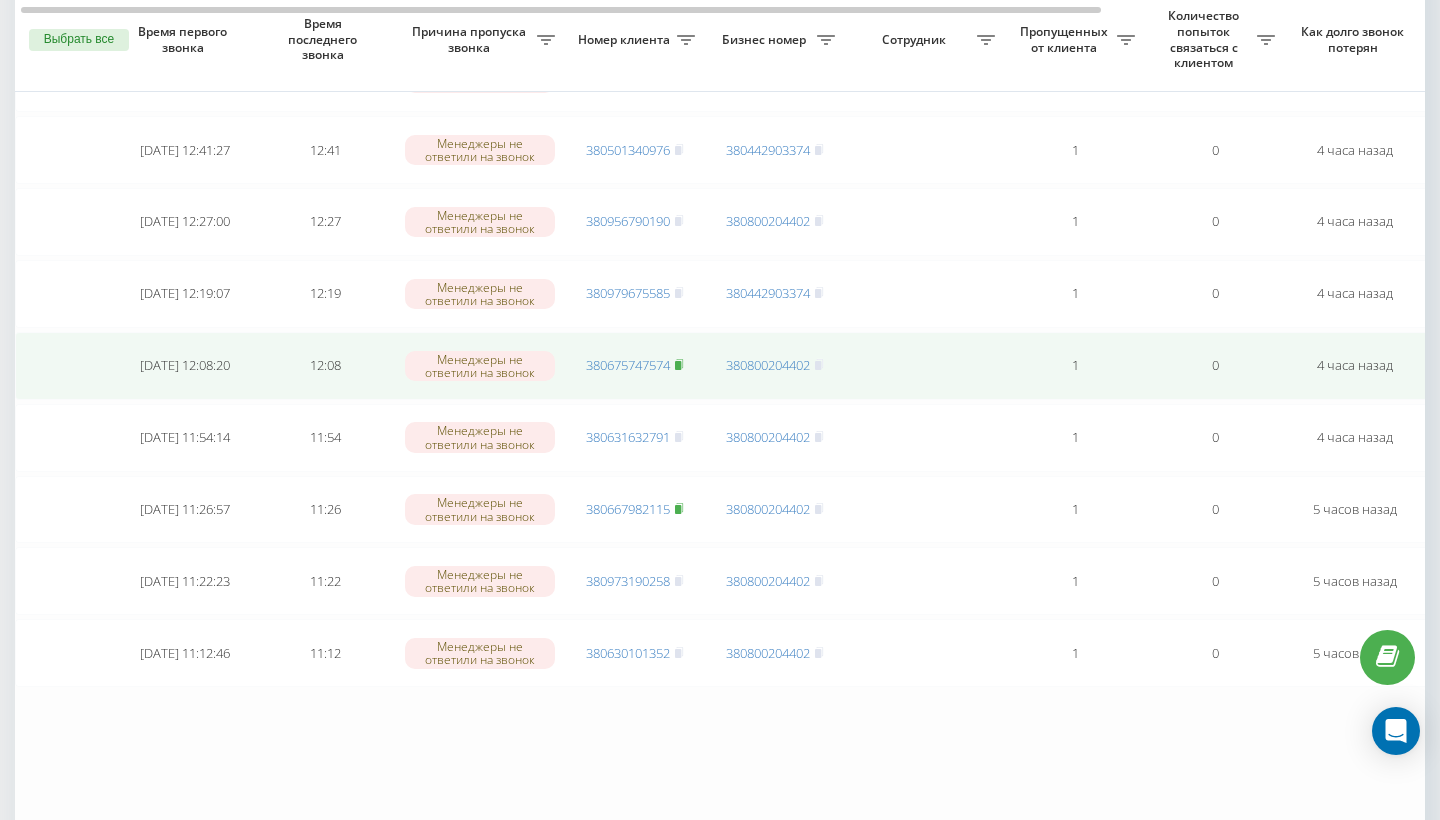 click 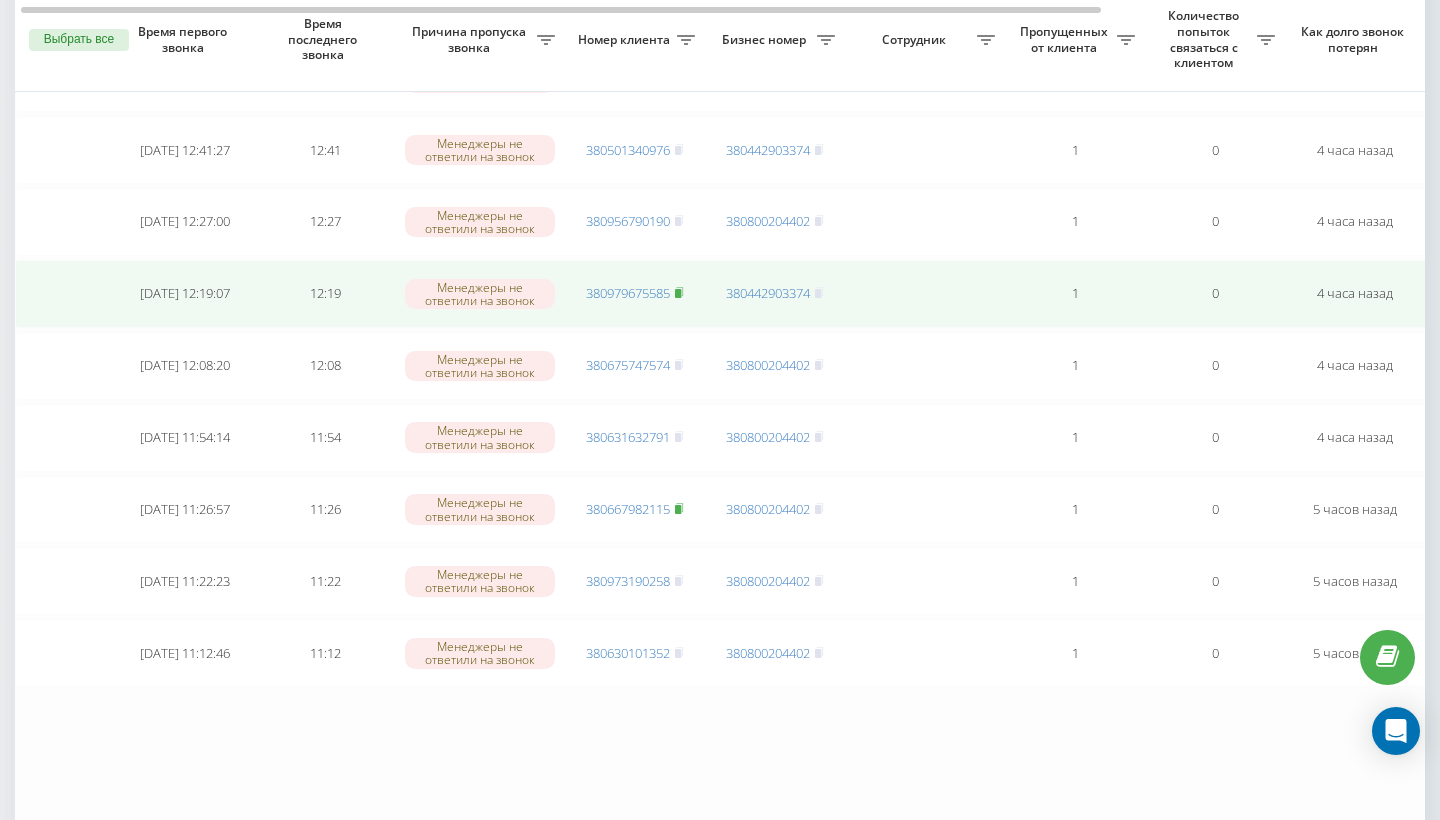 click 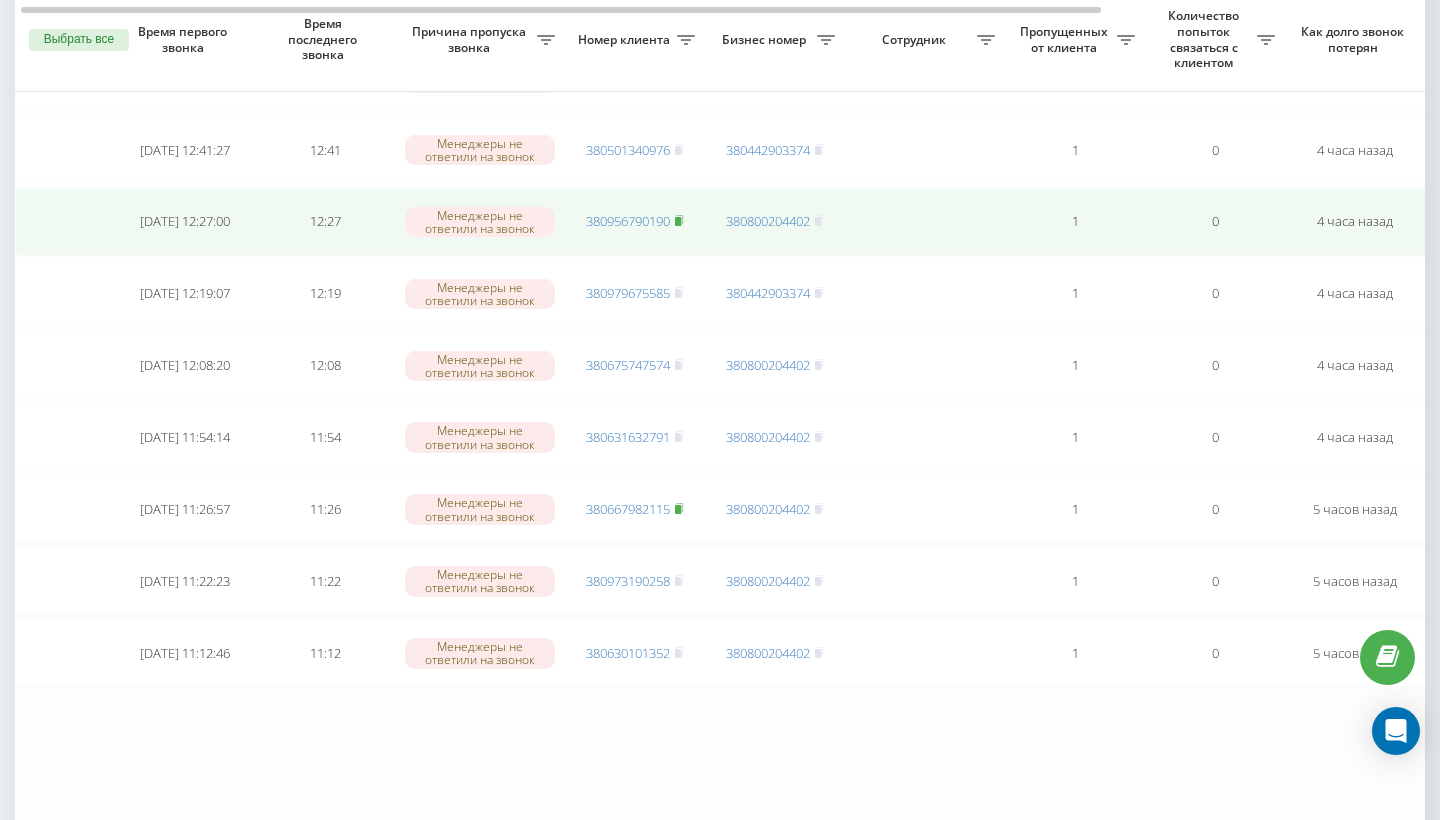 click 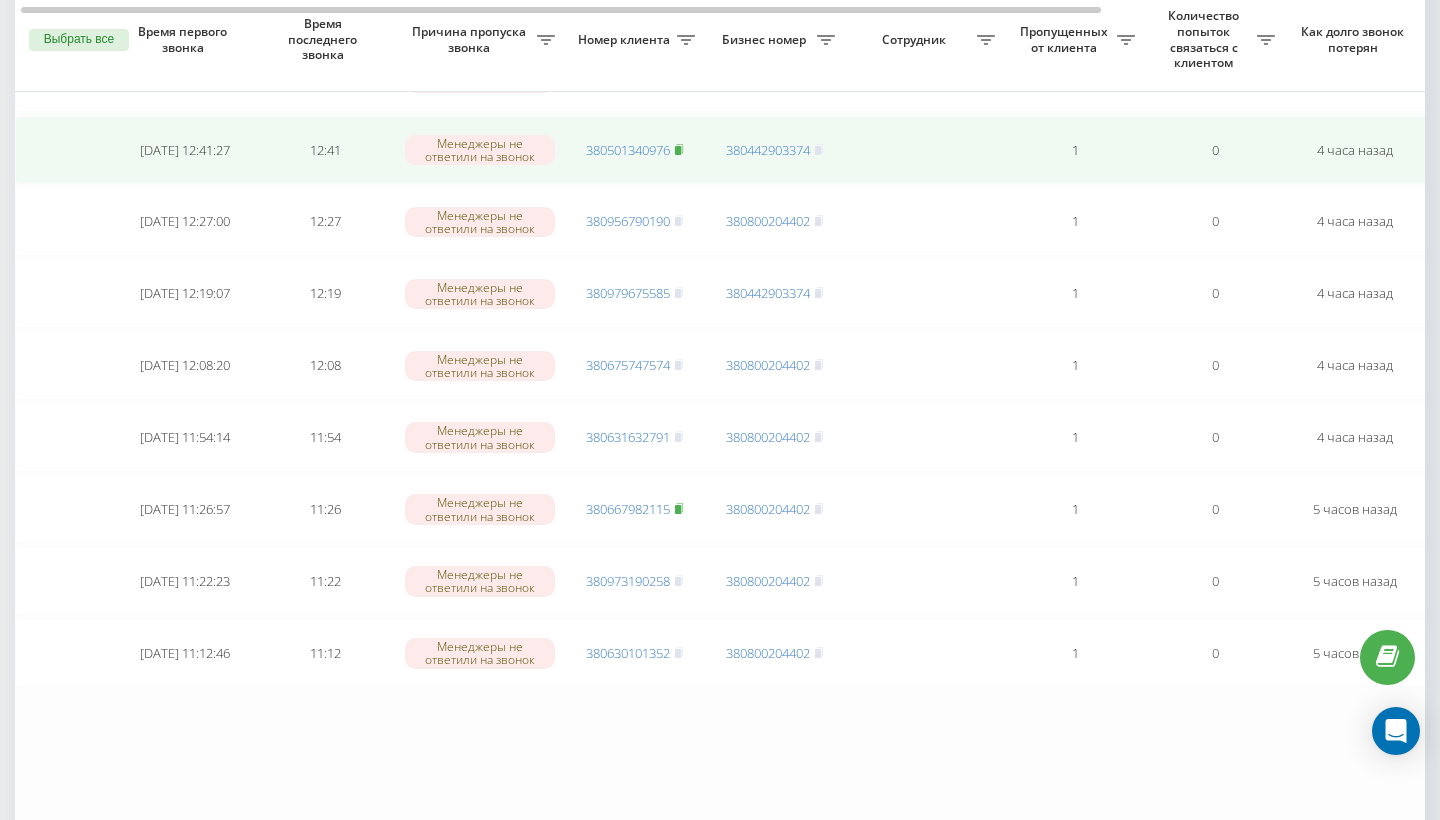 click 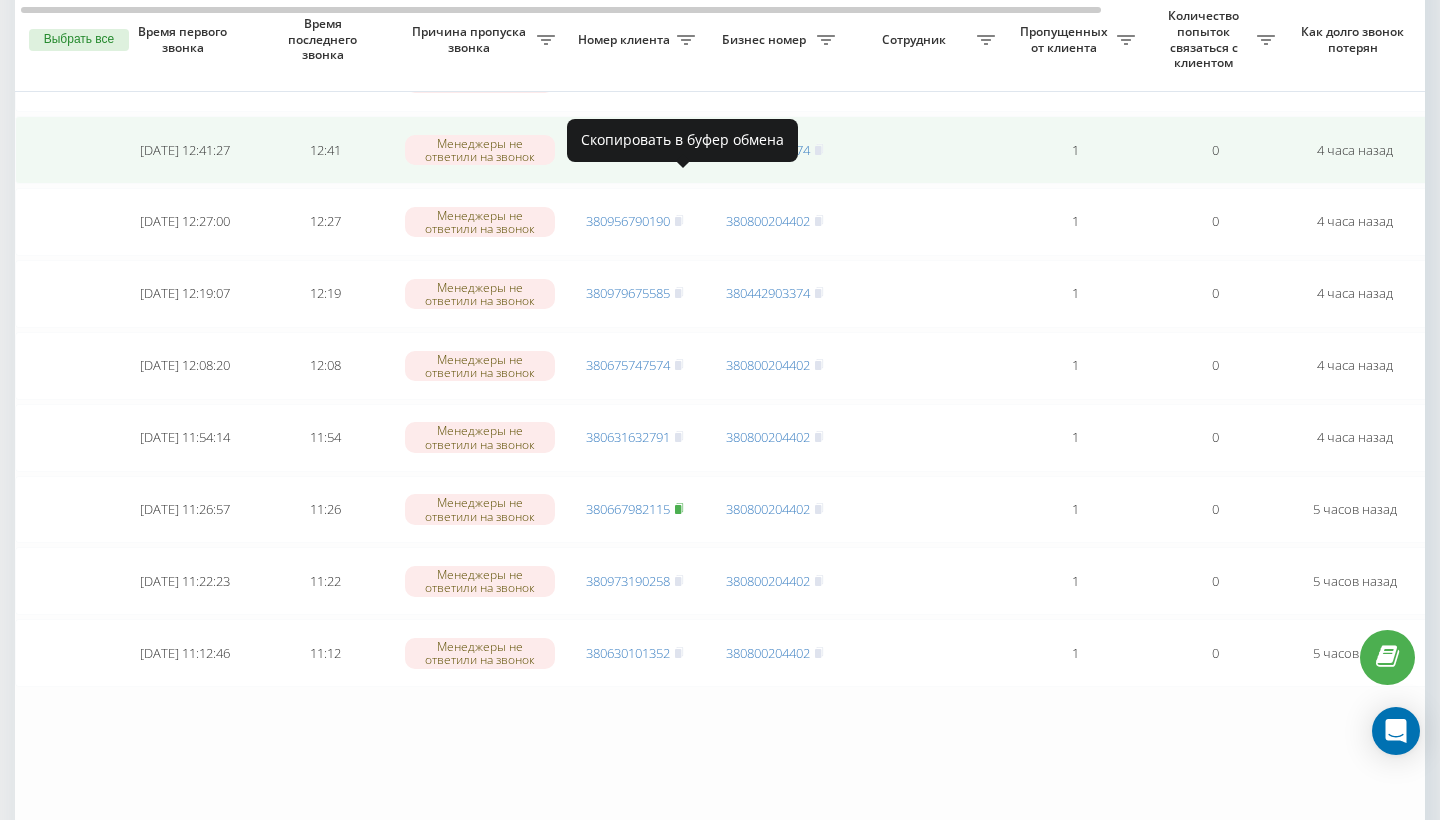 click 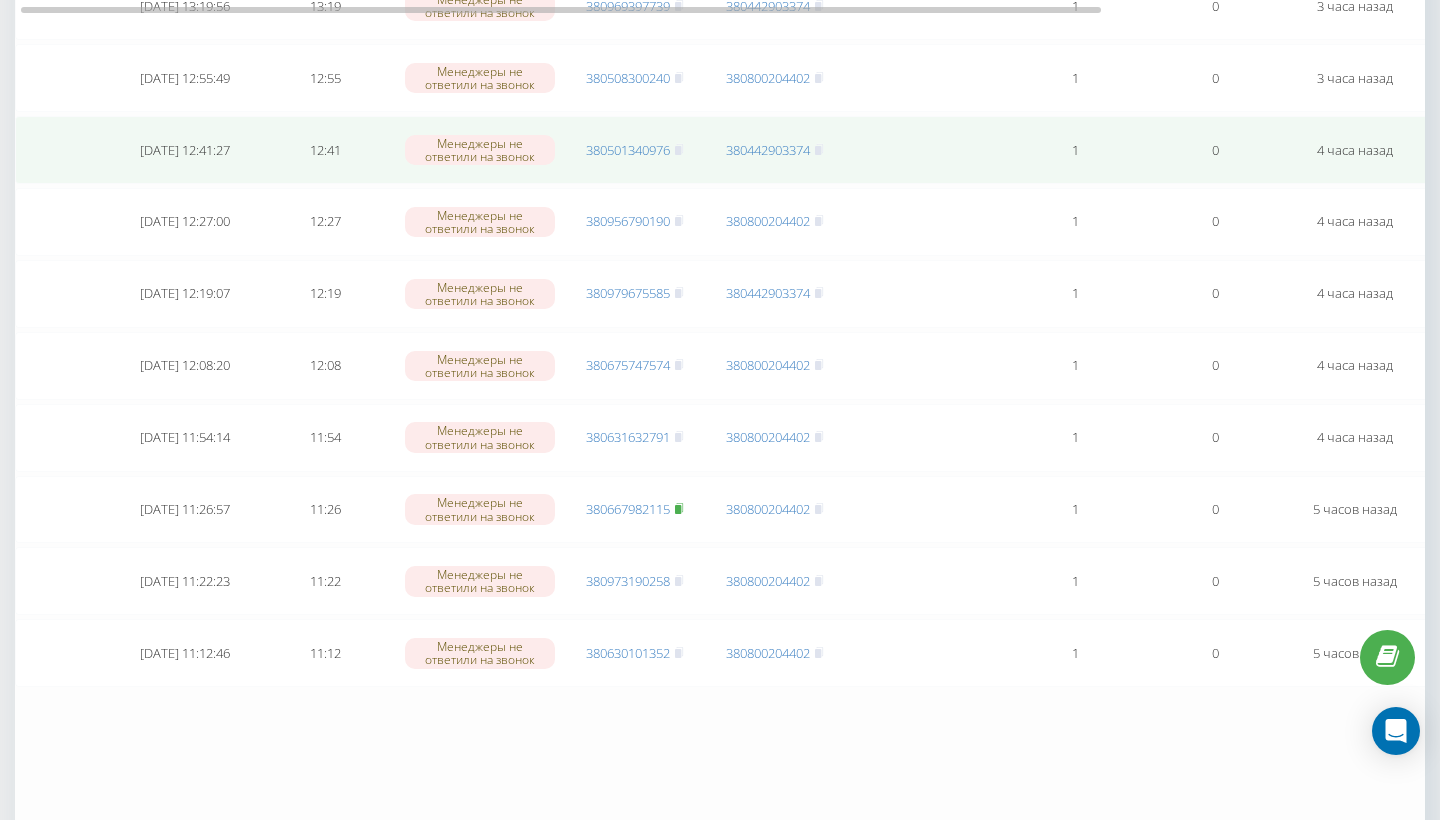scroll, scrollTop: 1185, scrollLeft: 0, axis: vertical 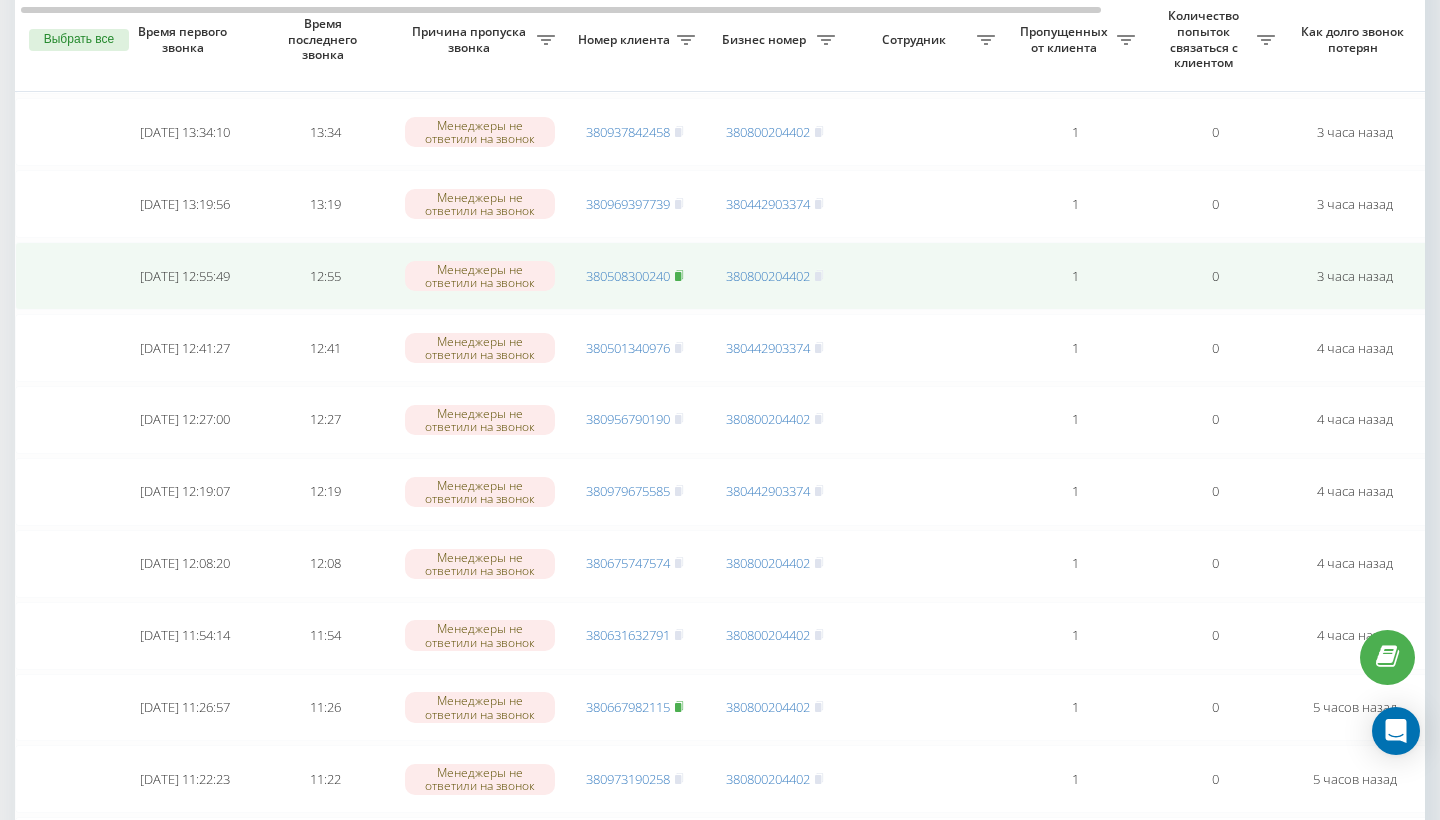 click 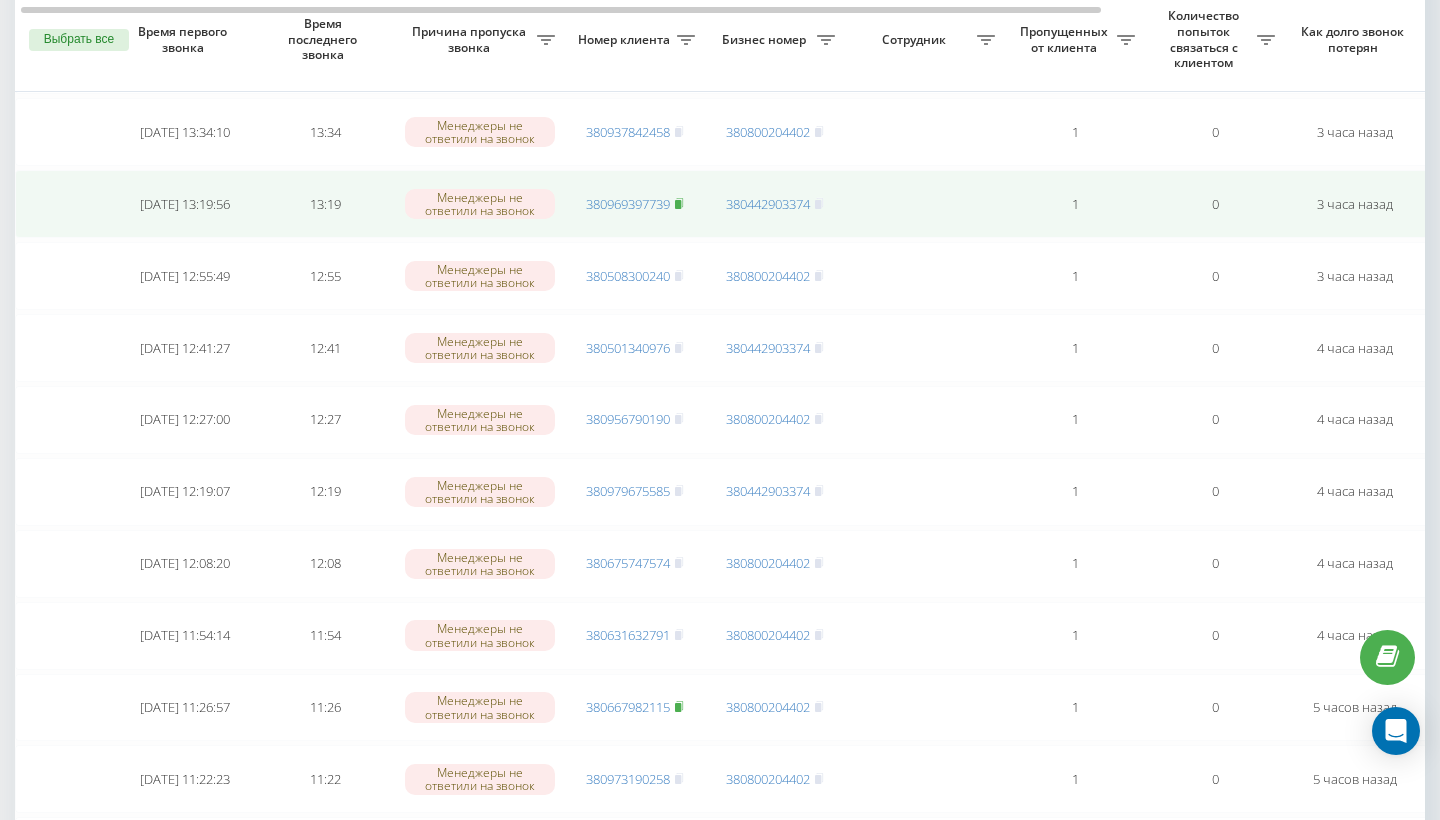 click 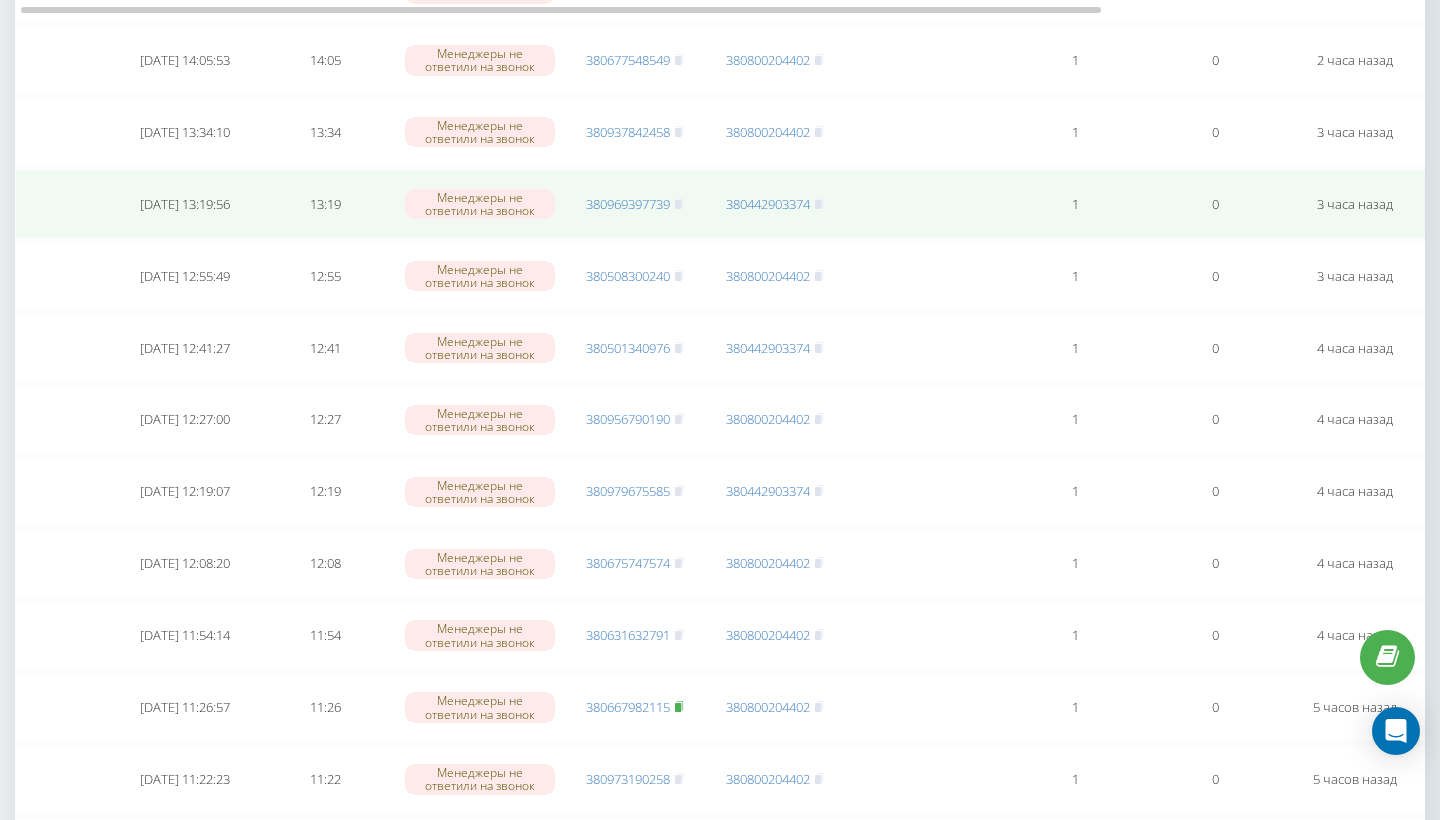 scroll, scrollTop: 1060, scrollLeft: 0, axis: vertical 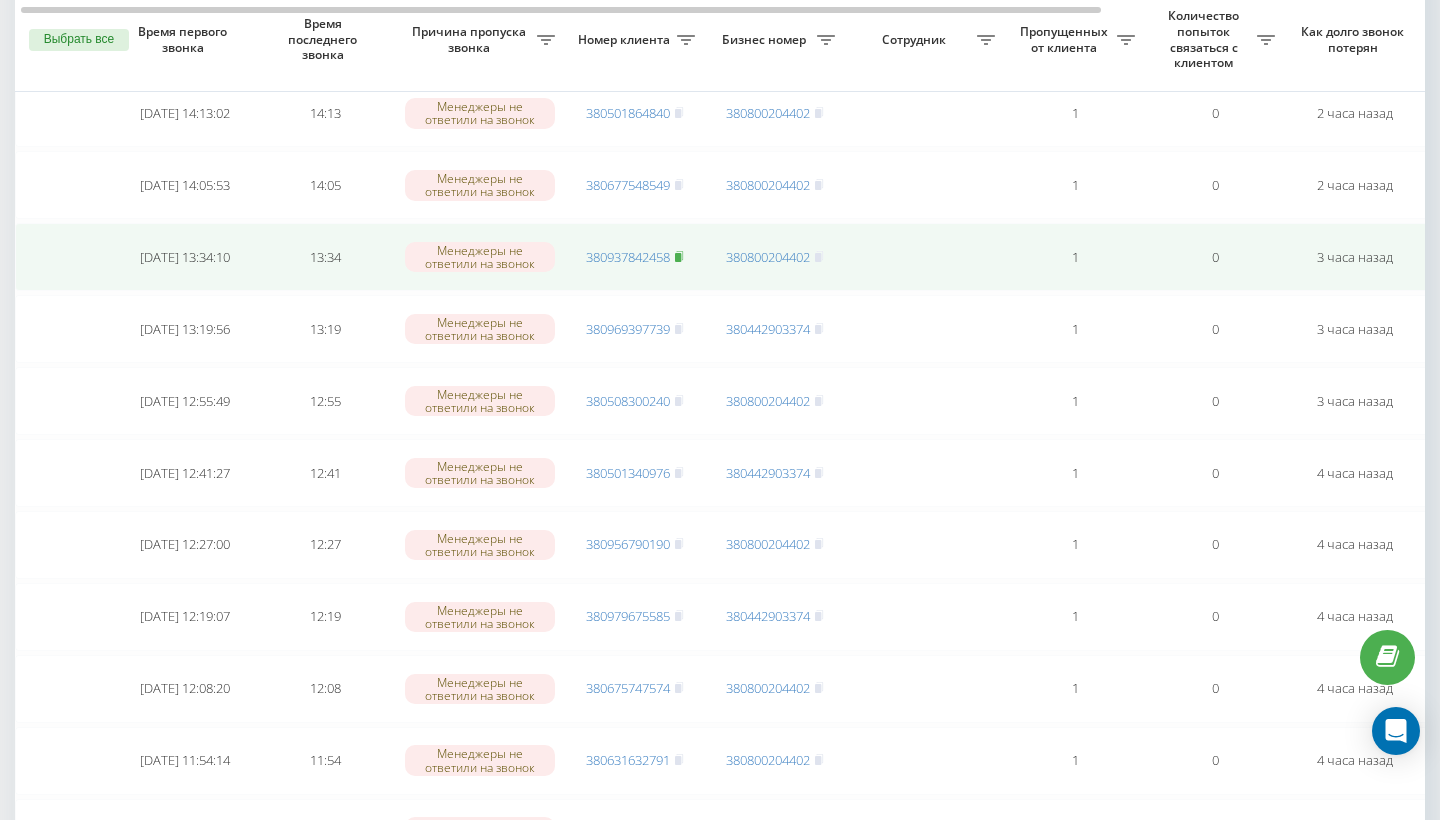 click 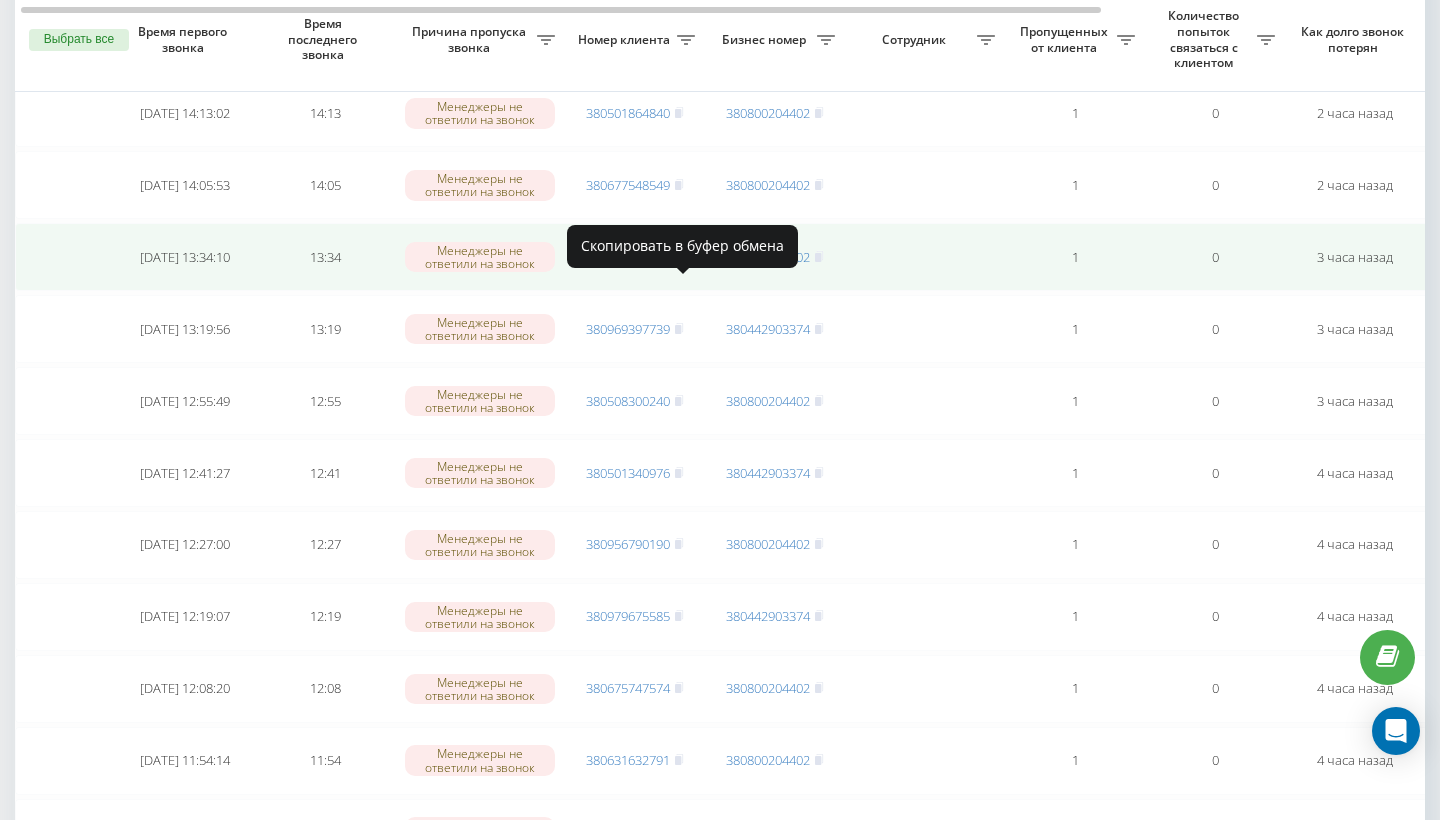 click 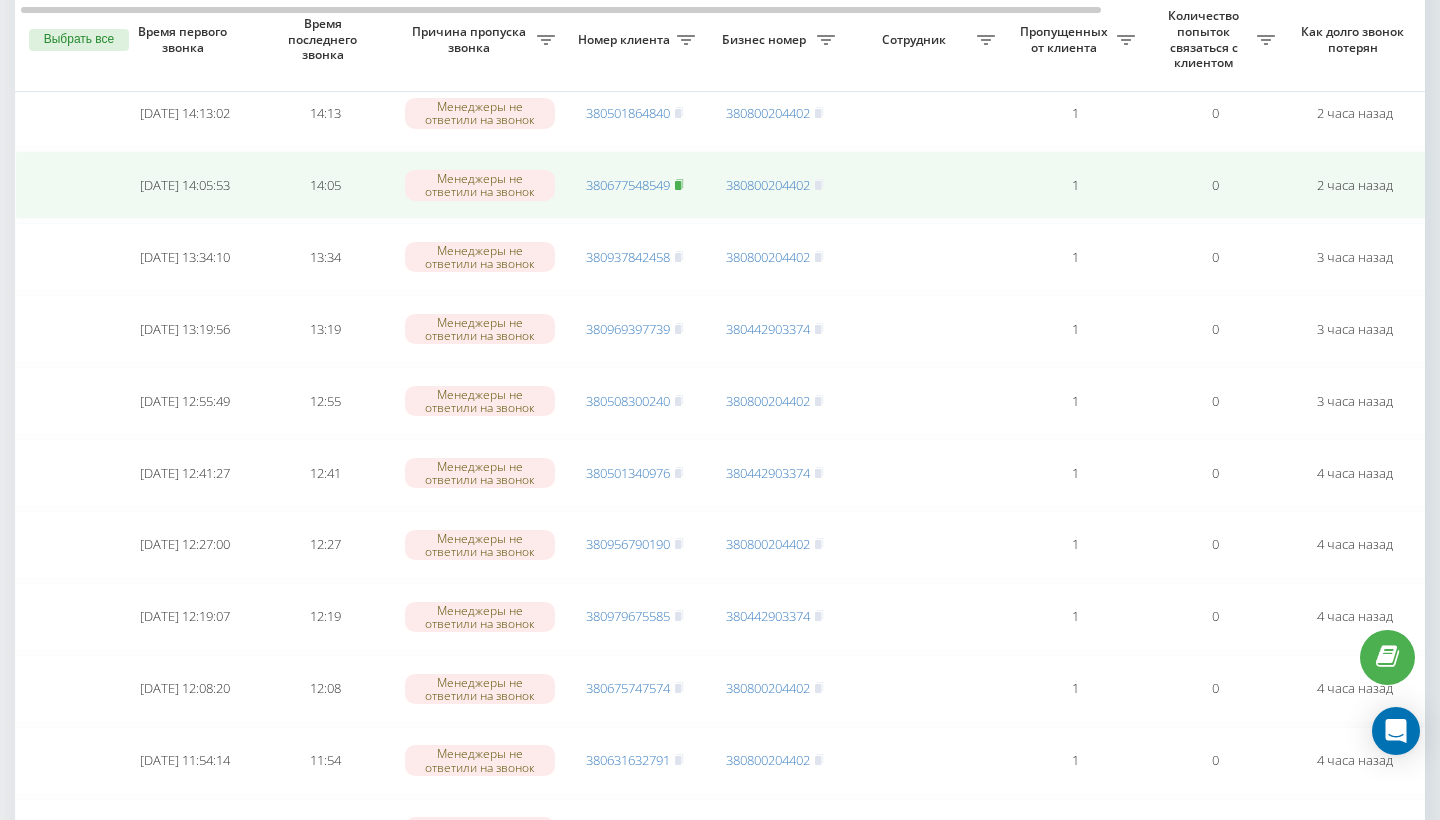 click 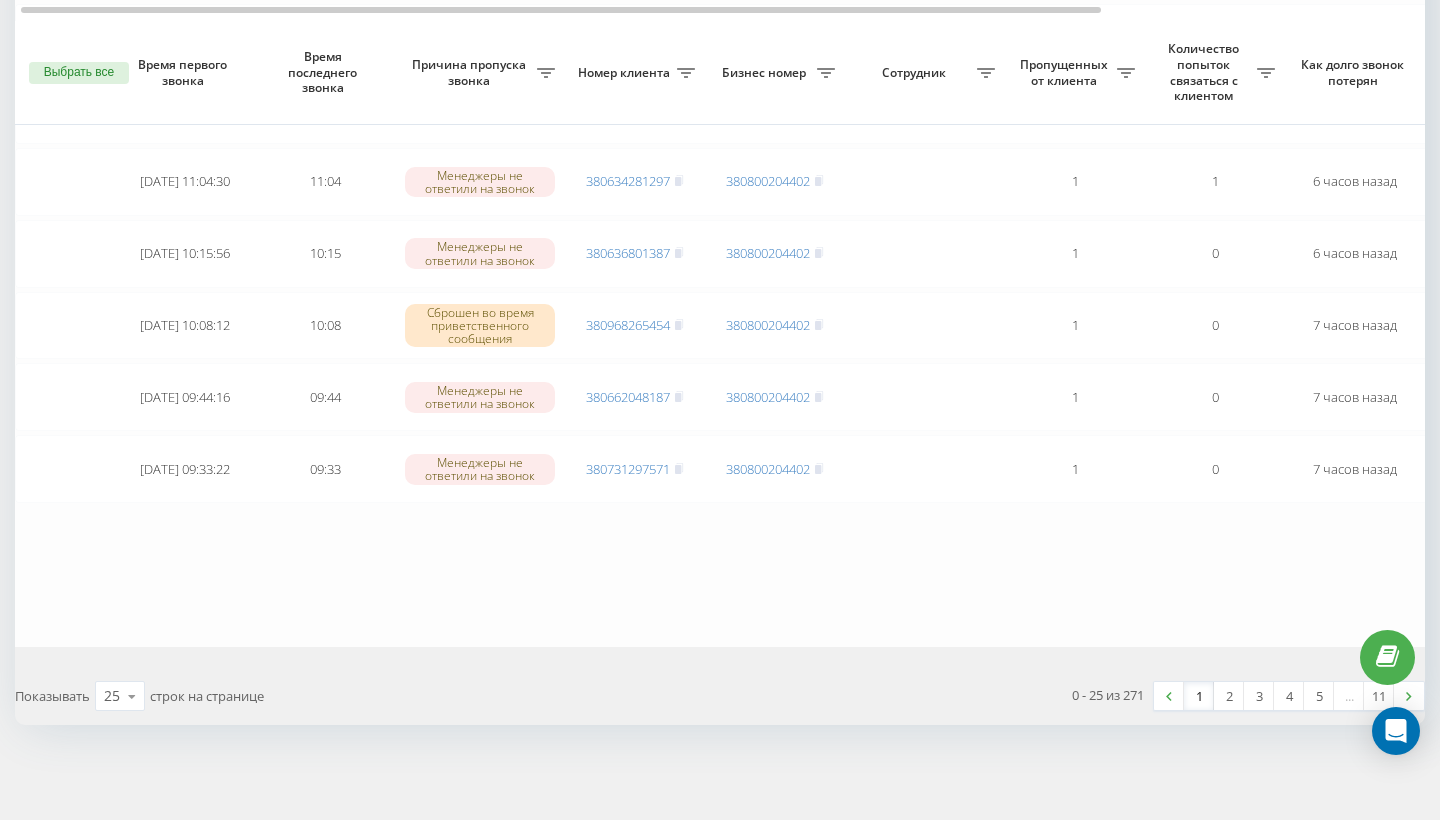 scroll, scrollTop: 1600, scrollLeft: 0, axis: vertical 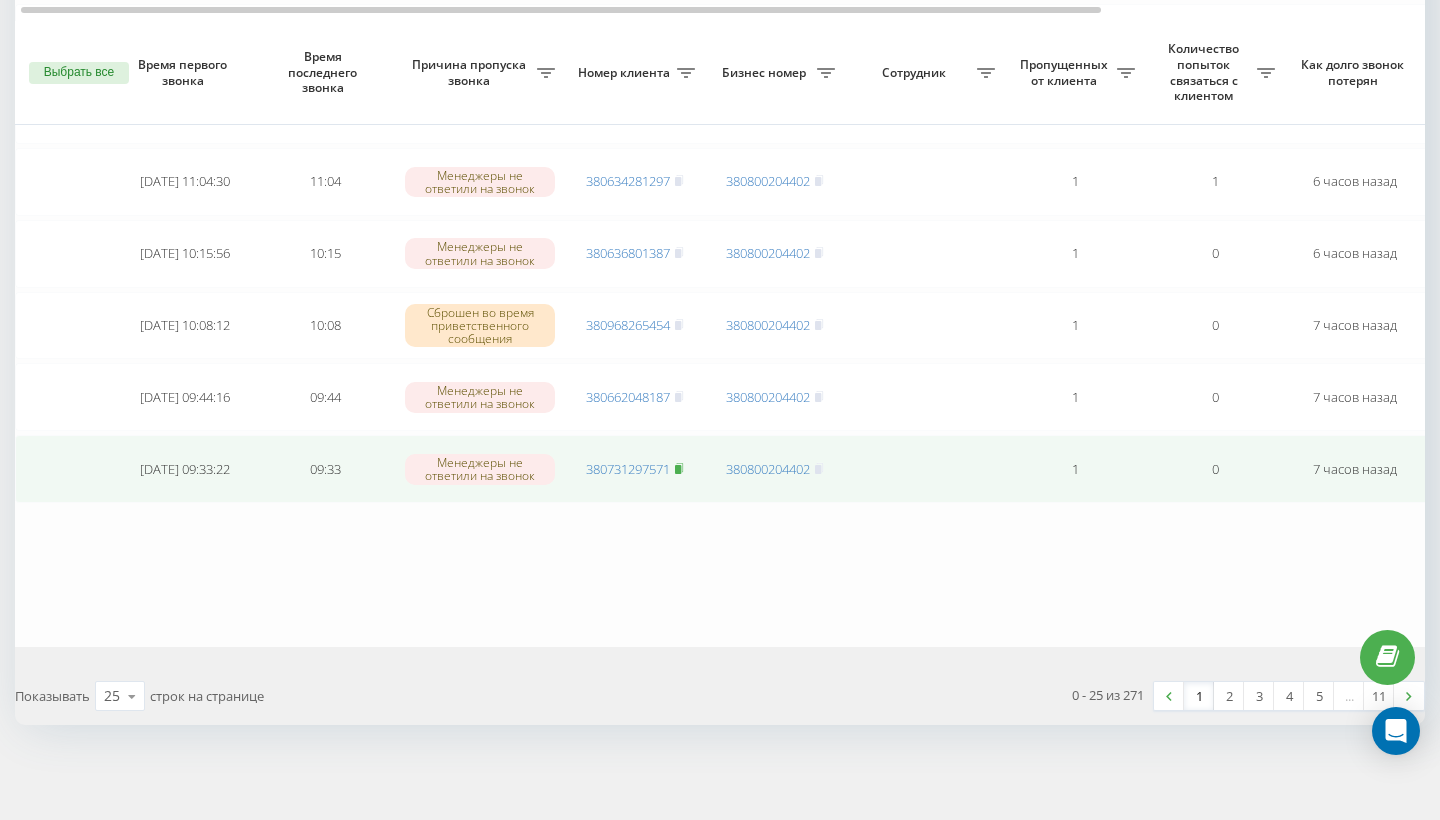 click 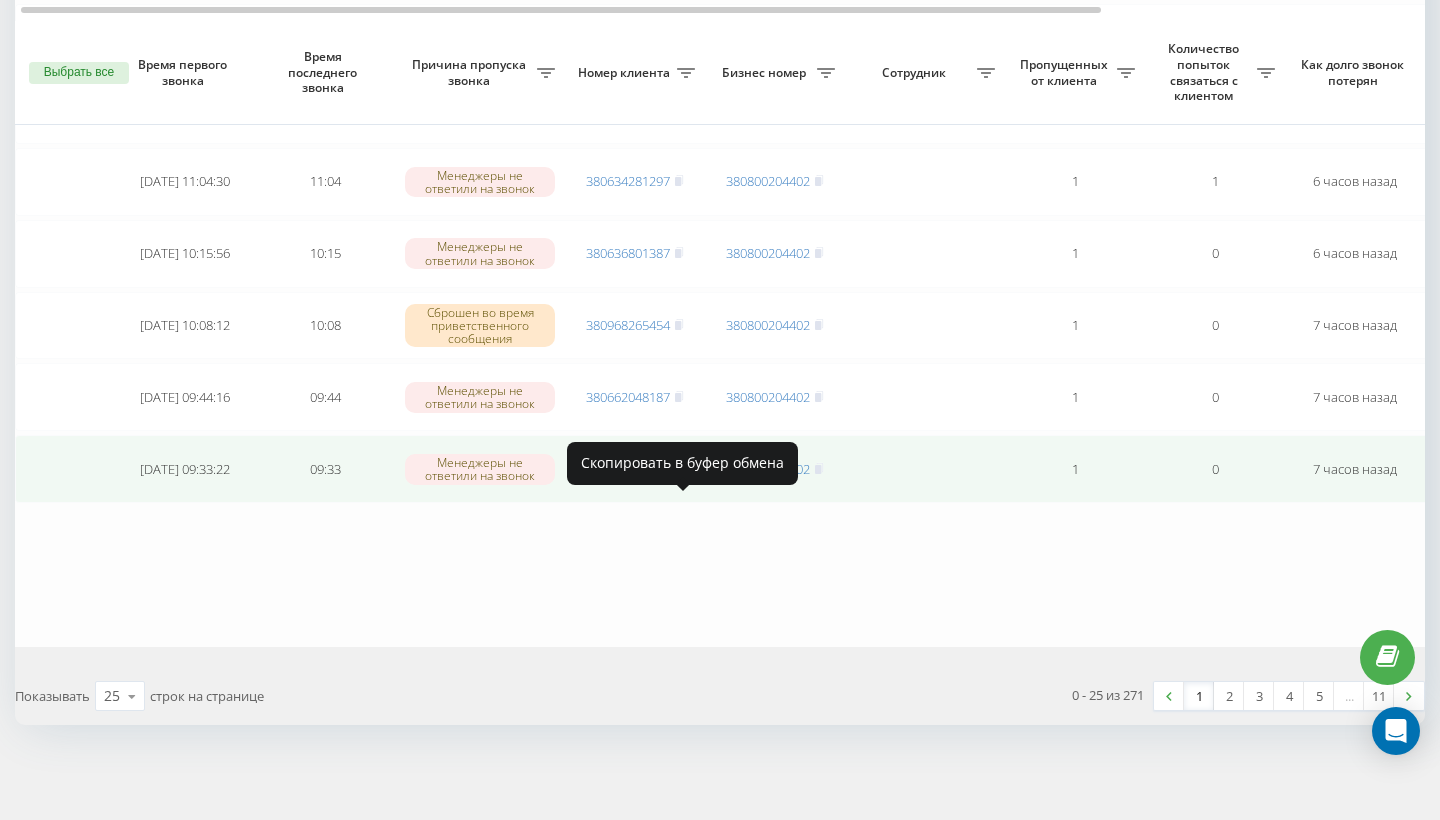 click 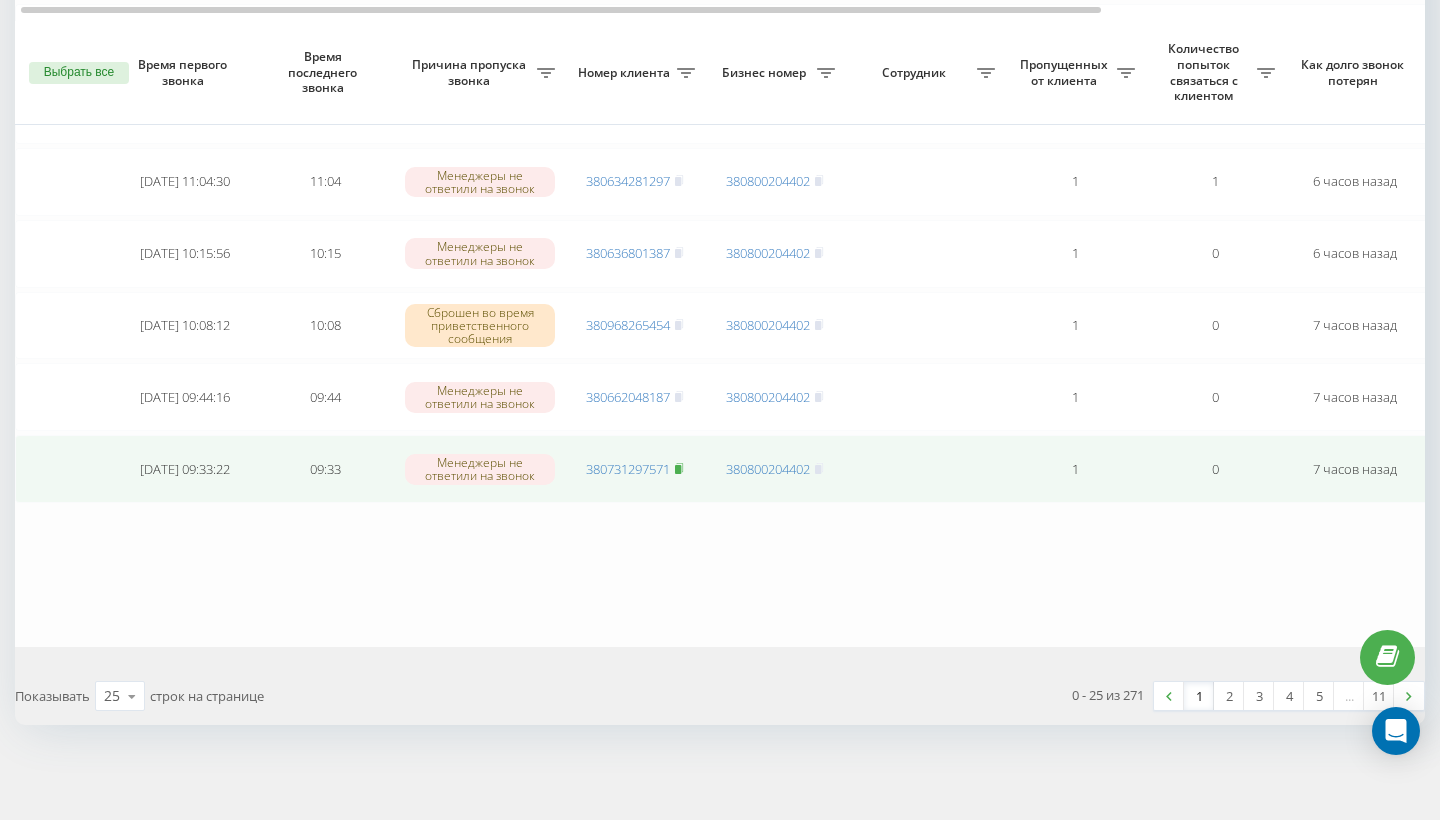 click 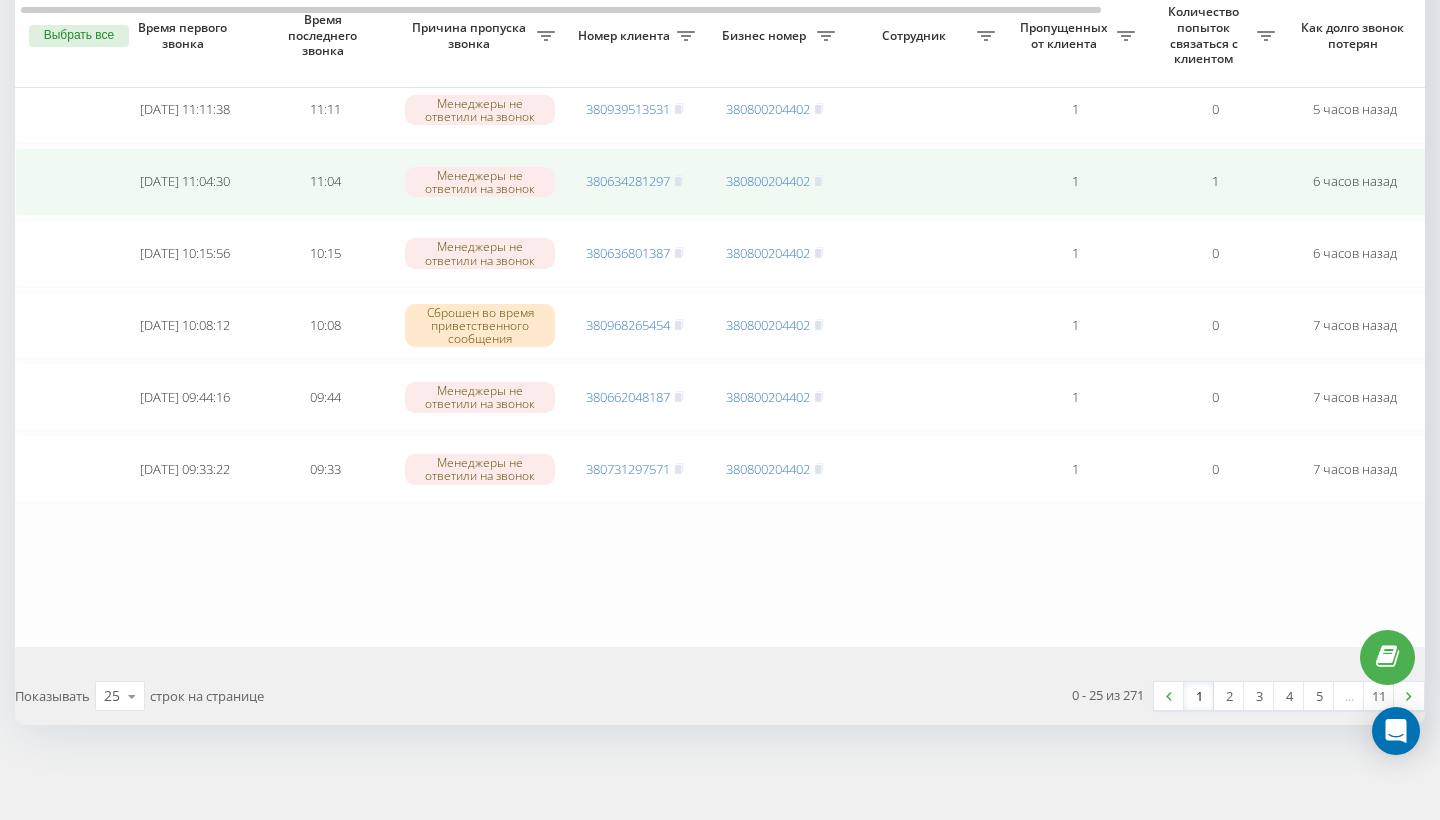 scroll, scrollTop: 1552, scrollLeft: 0, axis: vertical 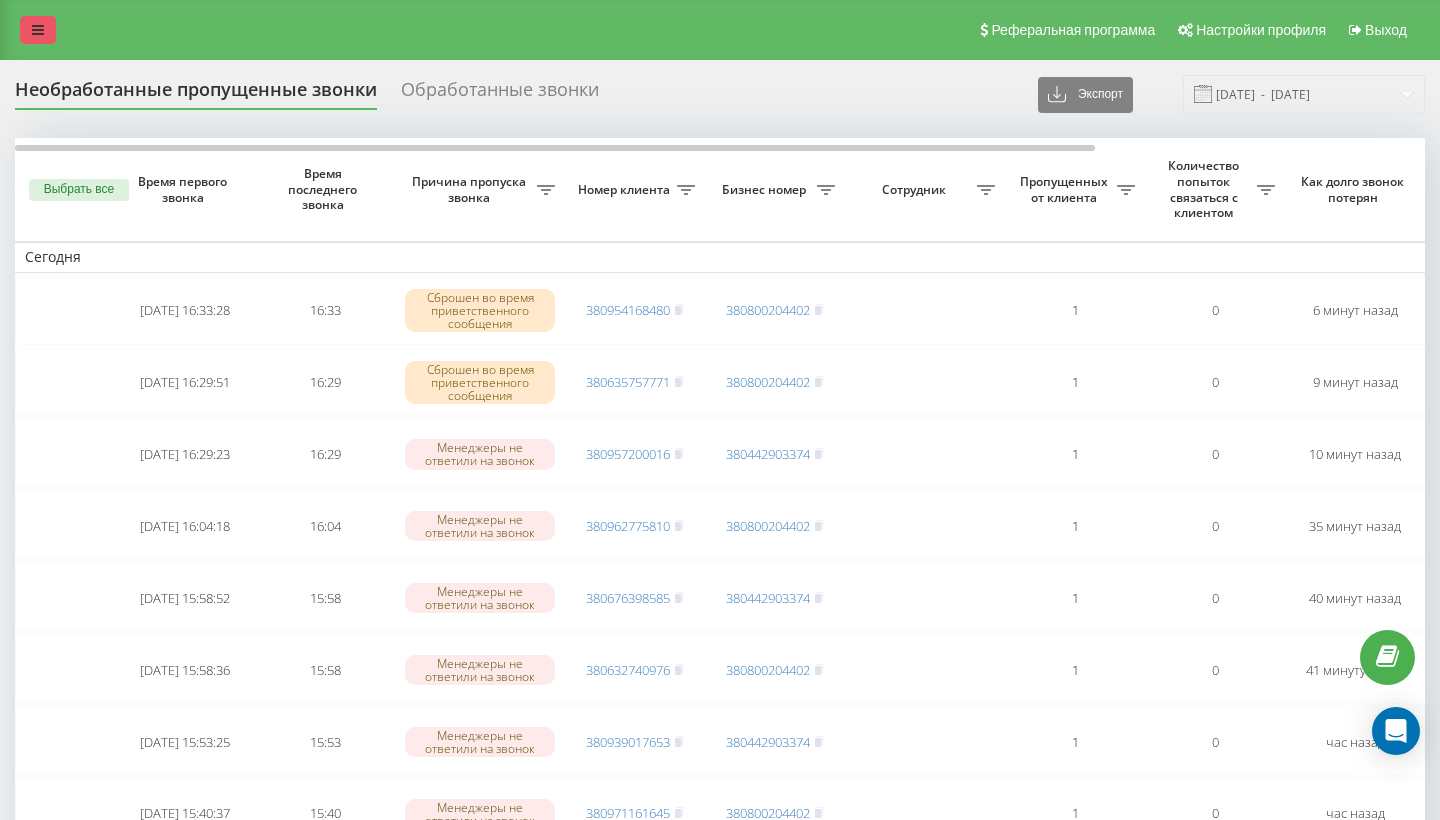 click at bounding box center [38, 30] 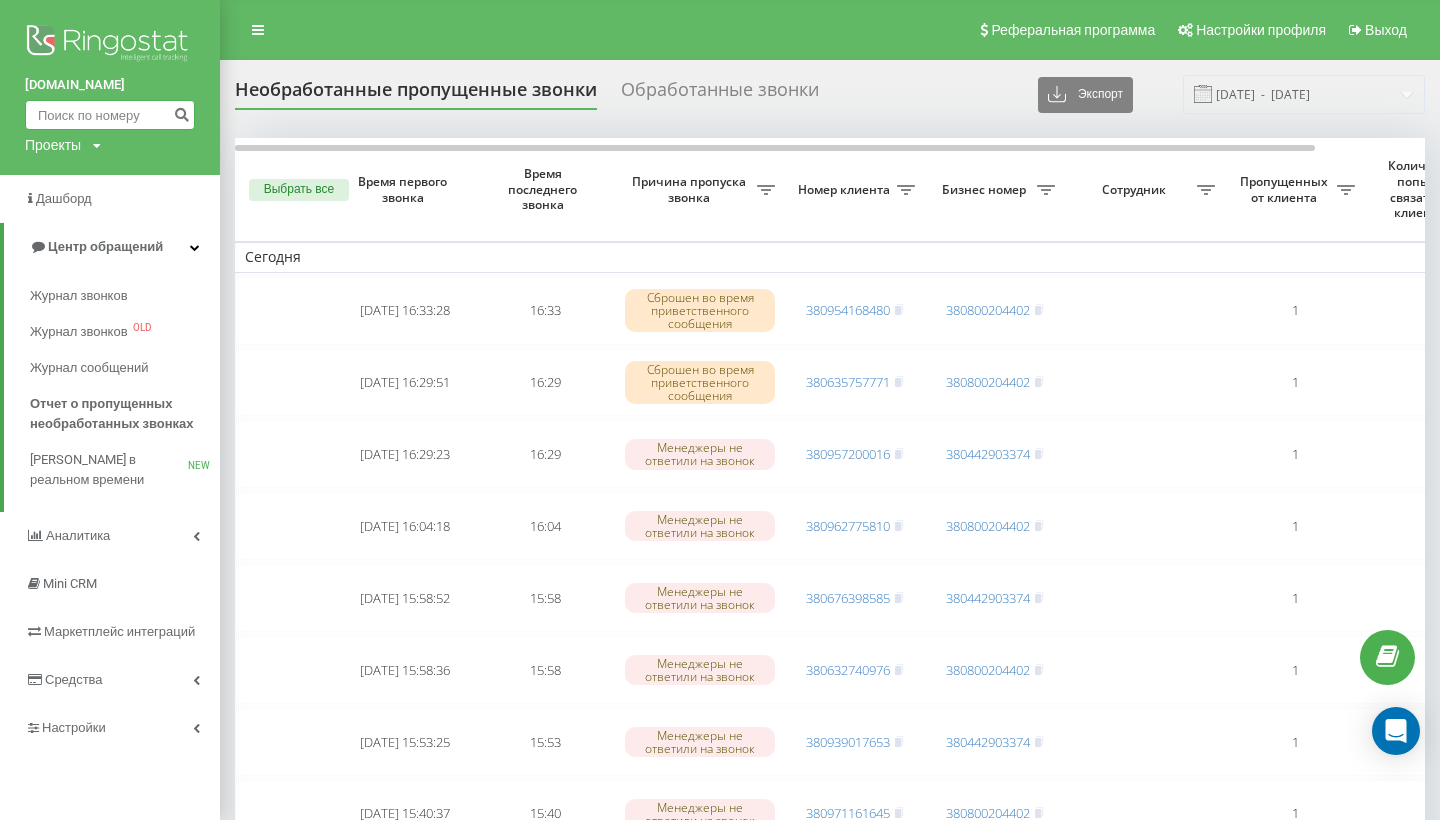 click at bounding box center [110, 115] 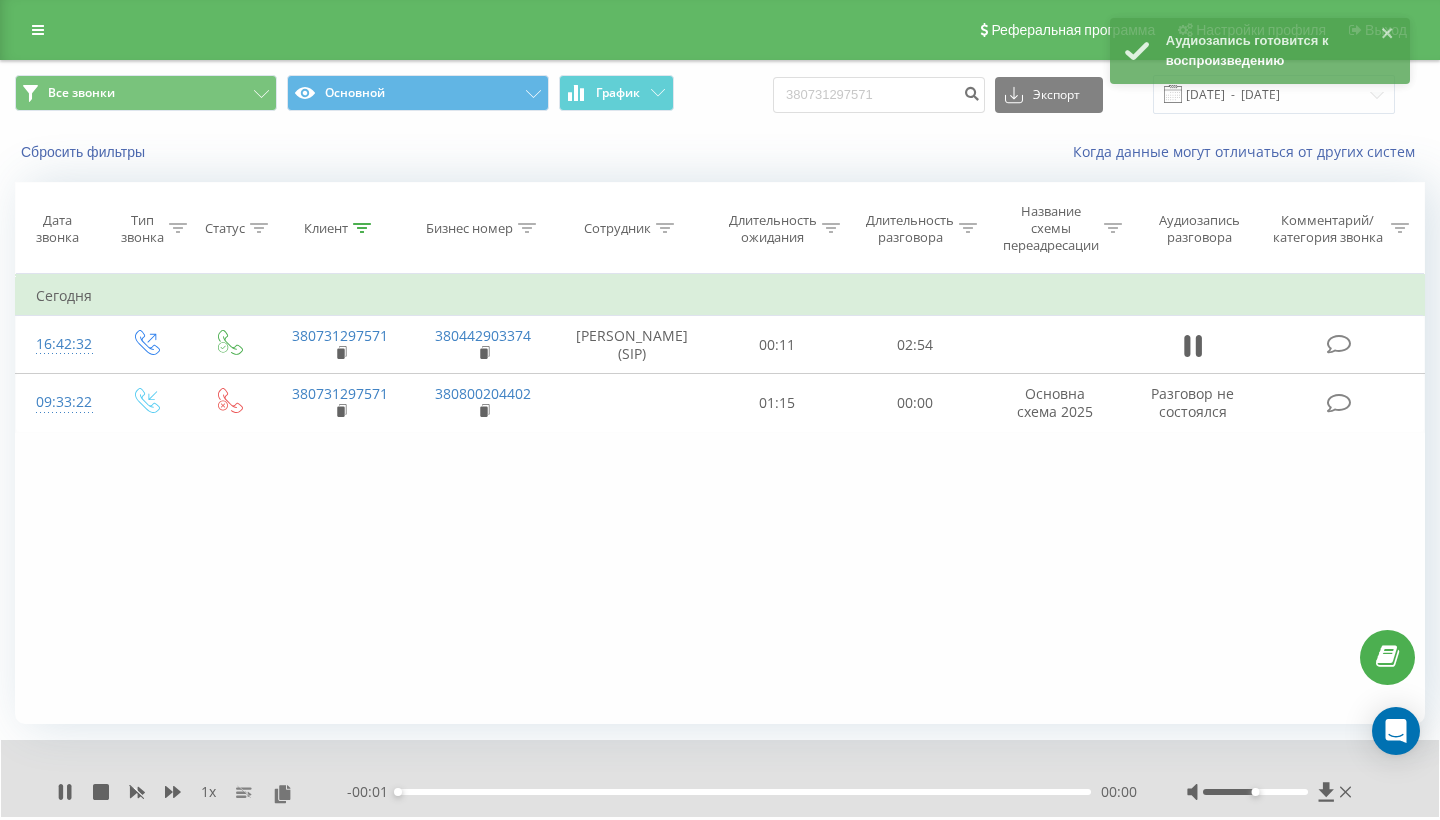 scroll, scrollTop: 0, scrollLeft: 0, axis: both 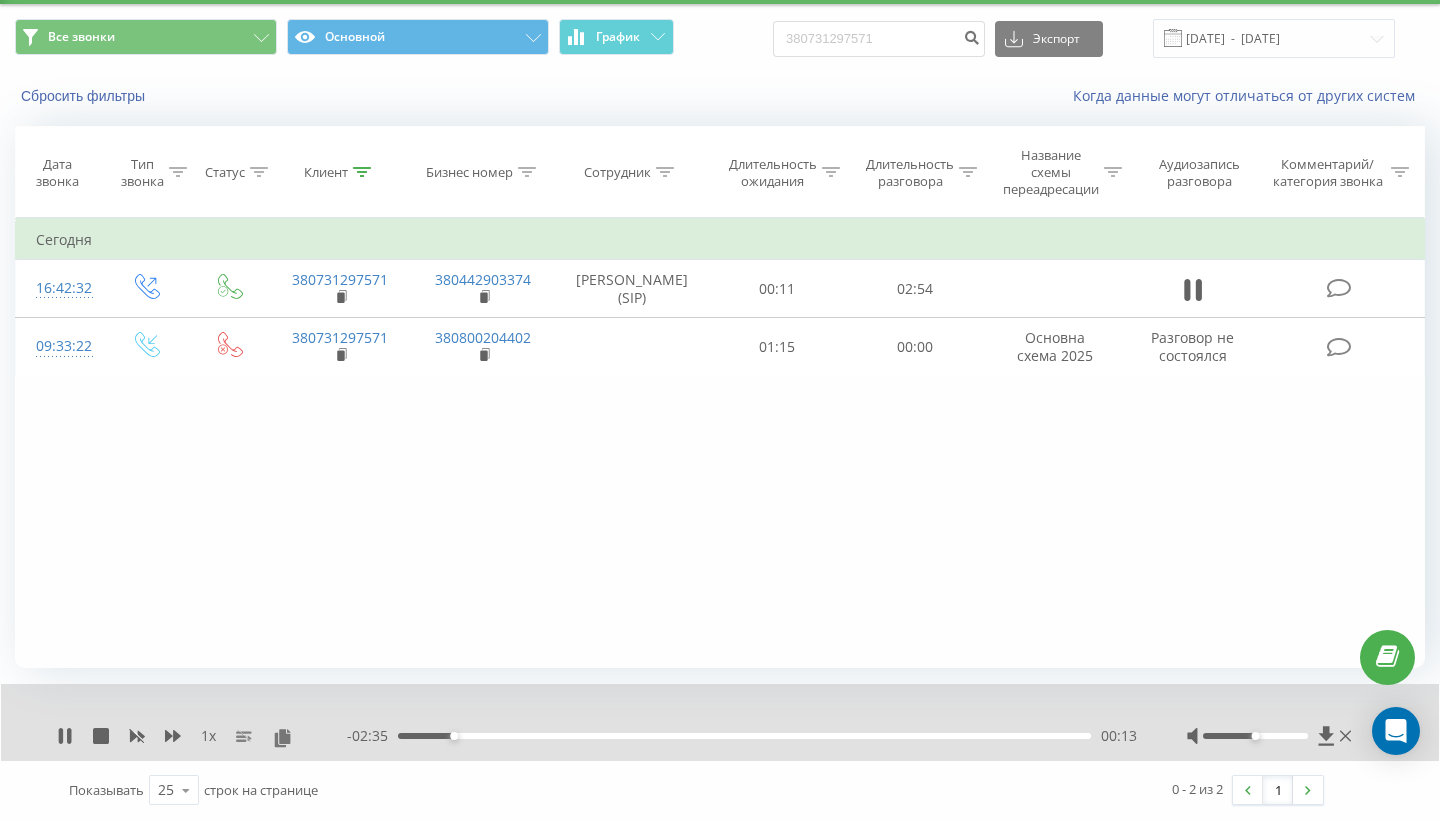 click at bounding box center (1271, 736) 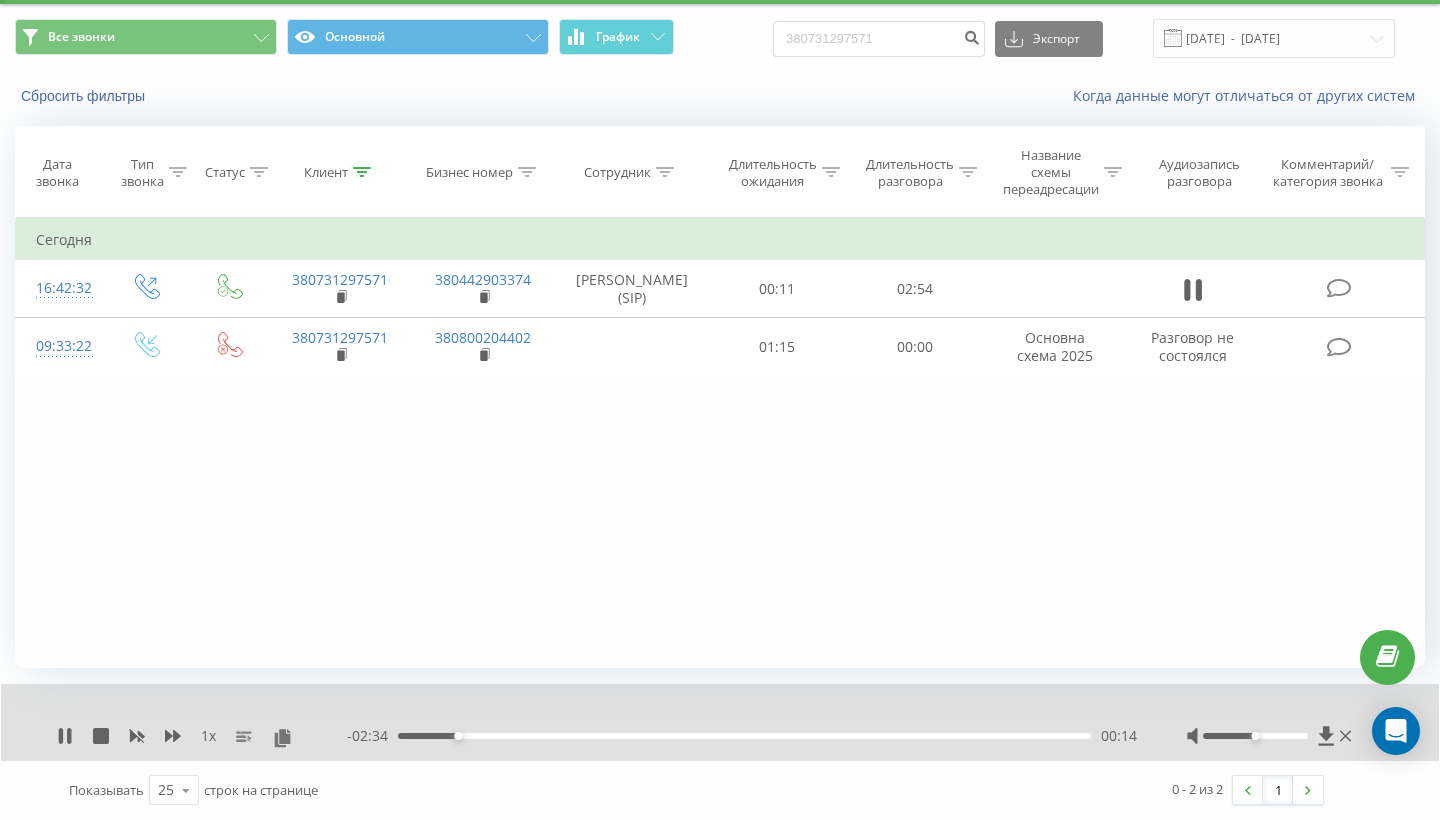 click at bounding box center (1255, 736) 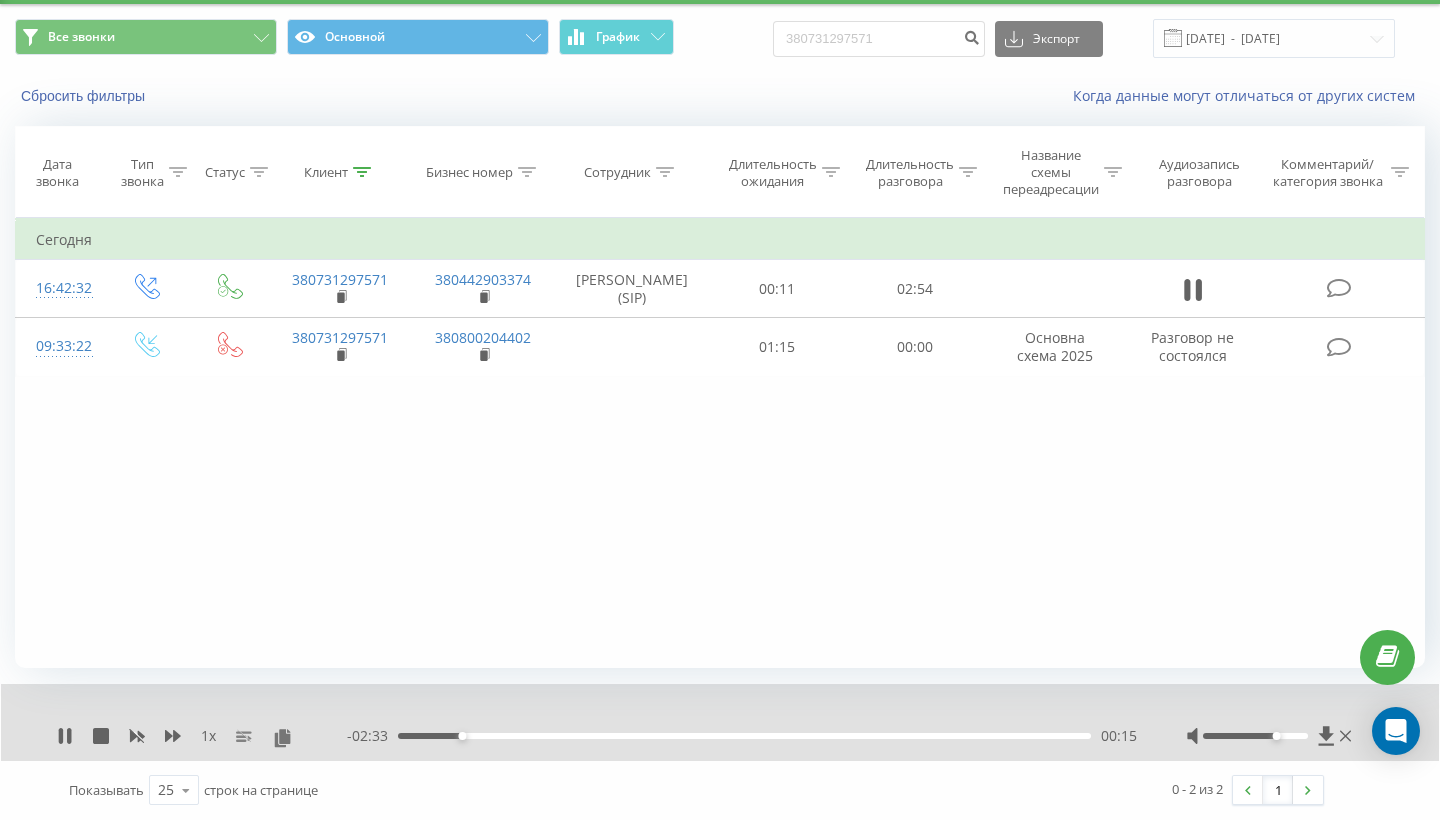 click at bounding box center [1255, 736] 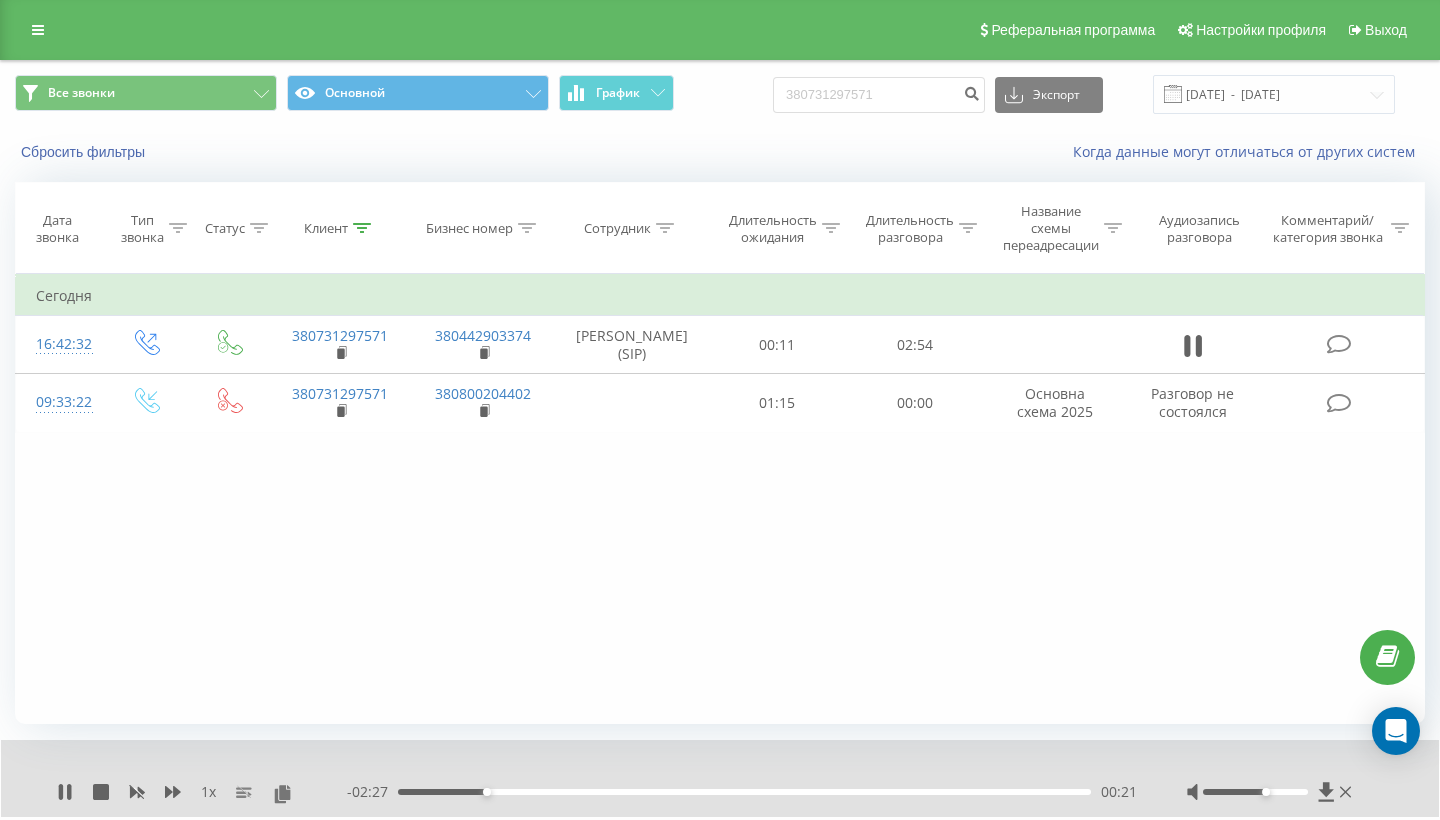scroll, scrollTop: 0, scrollLeft: 0, axis: both 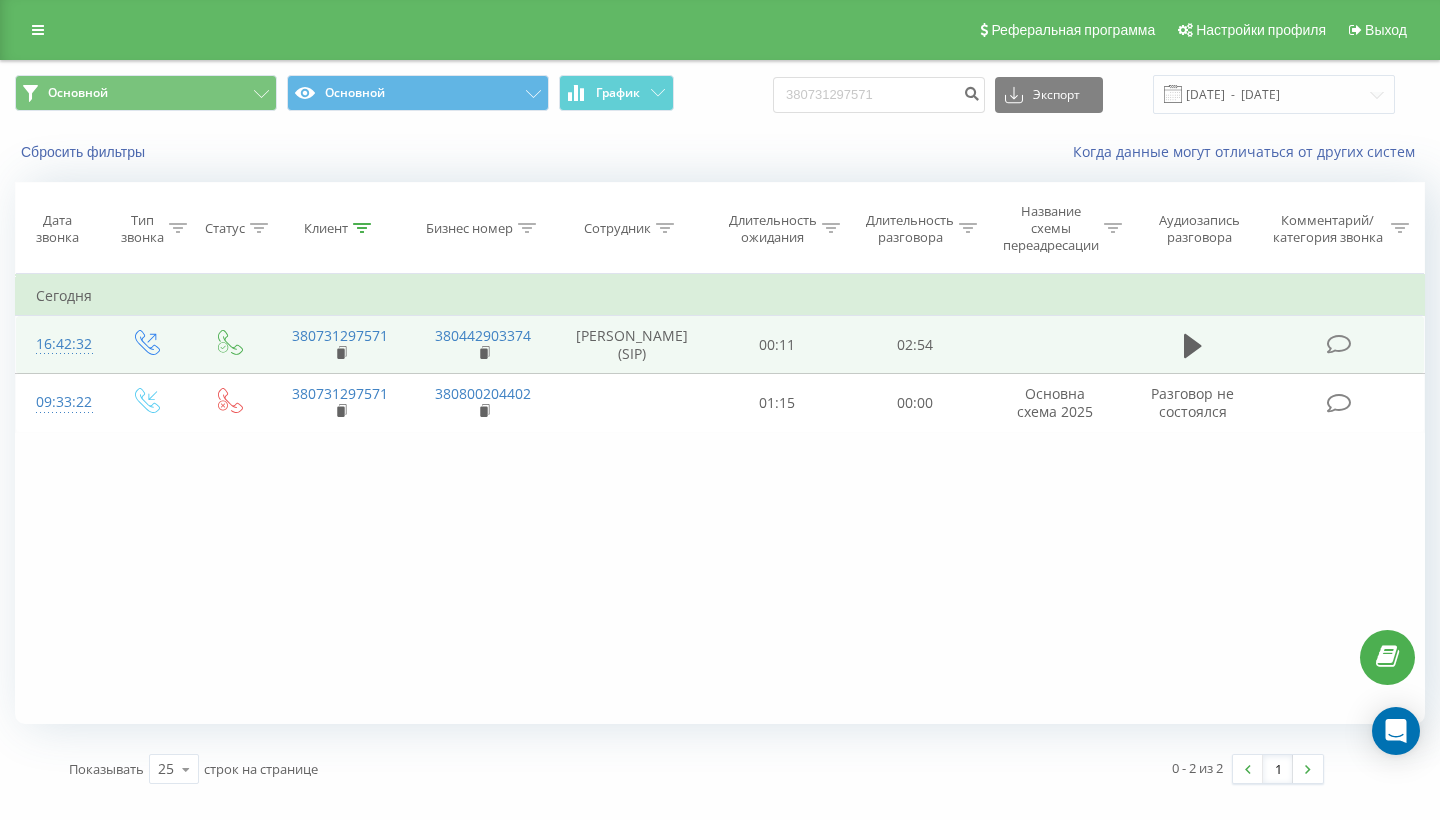 click at bounding box center (1193, 345) 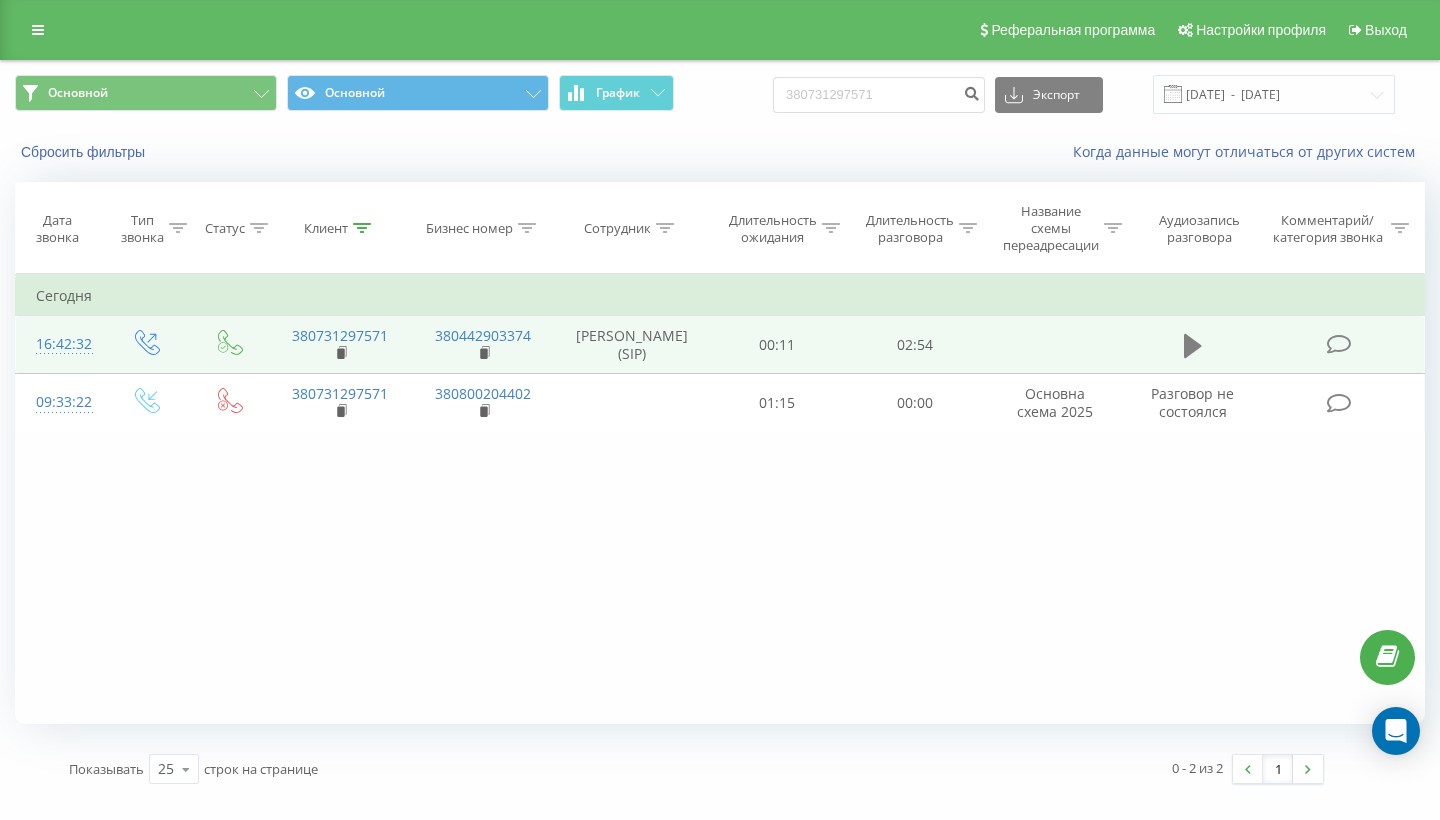 click 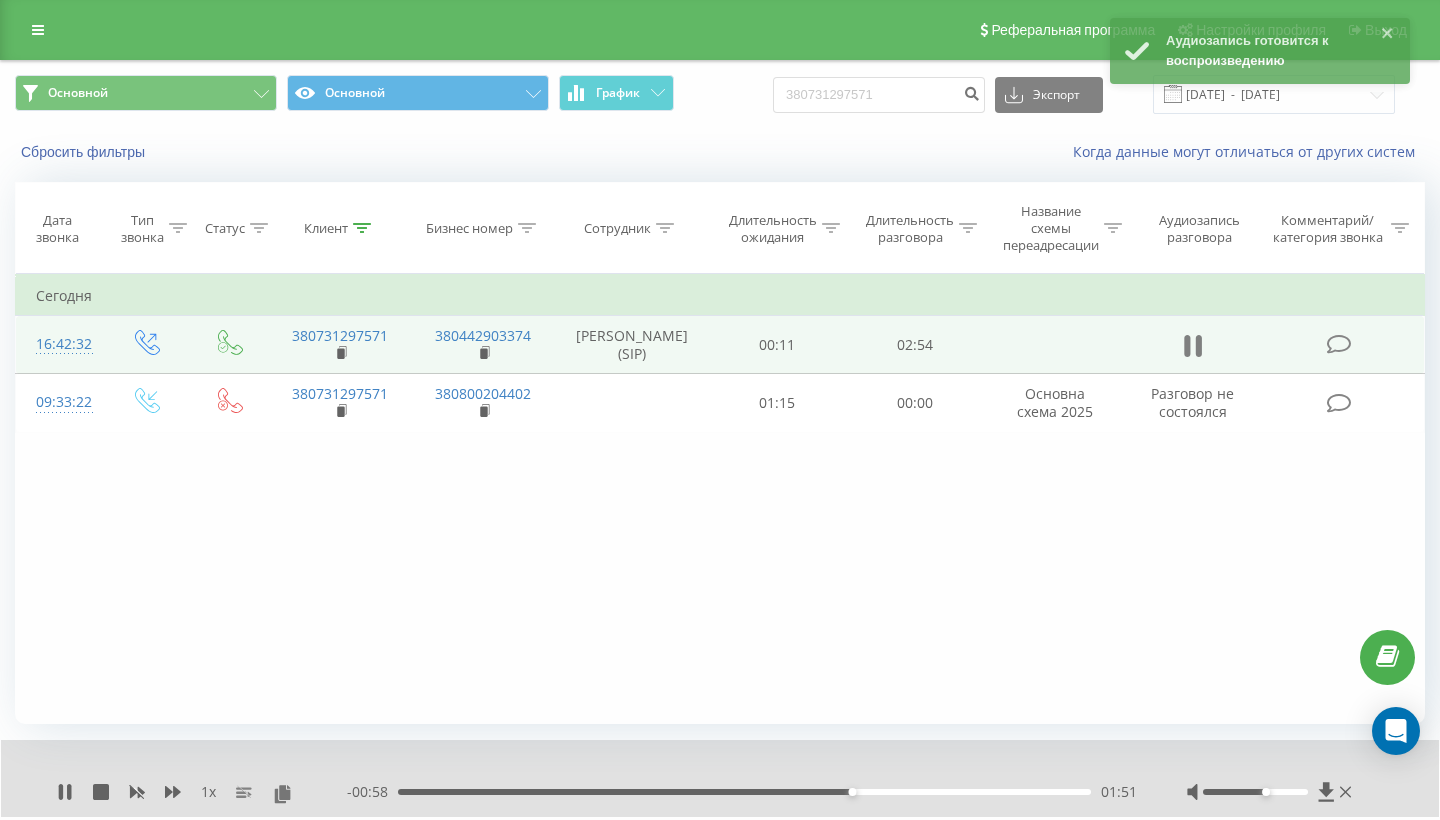 click at bounding box center (1193, 346) 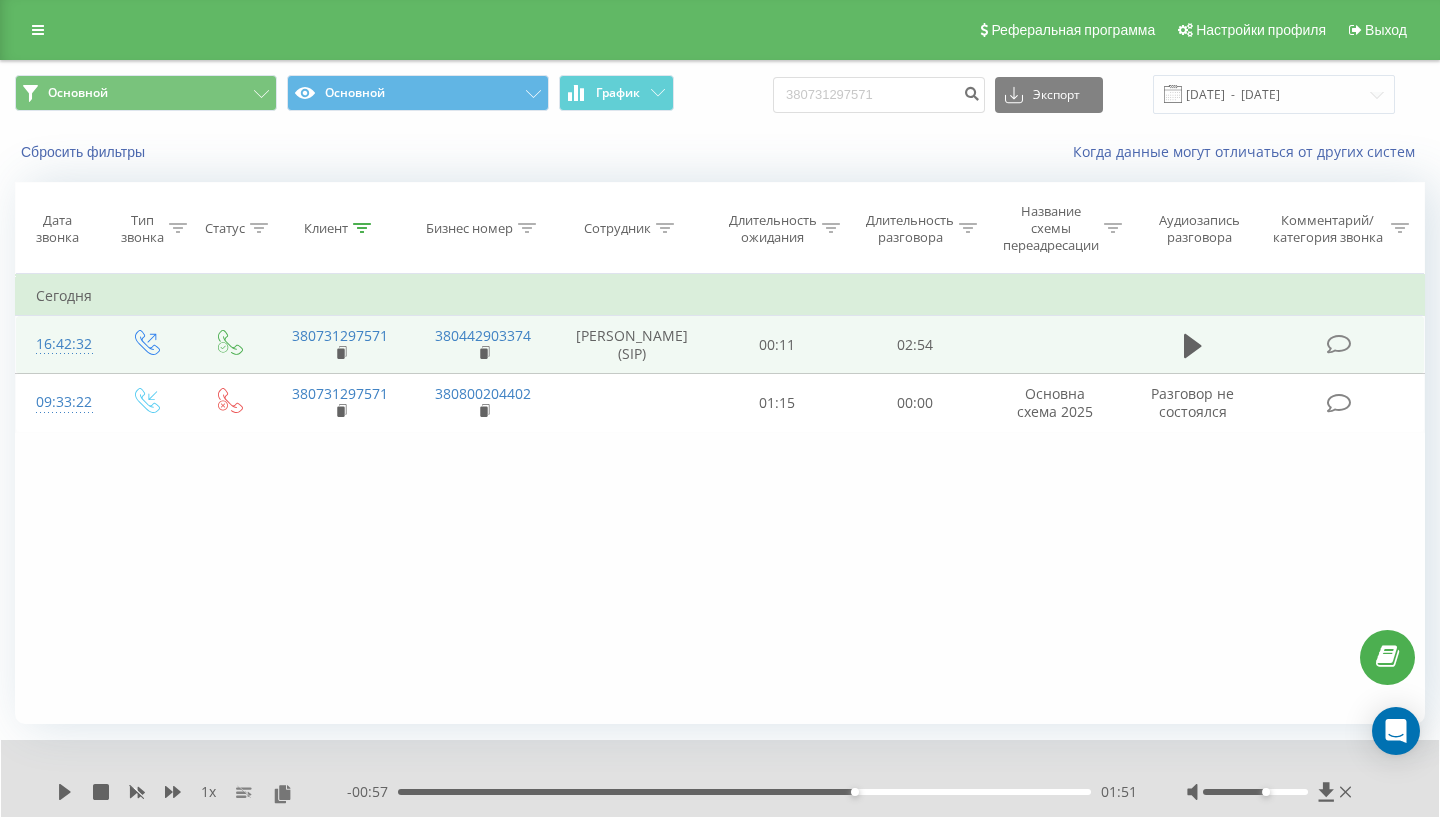 click on "01:51" at bounding box center (744, 792) 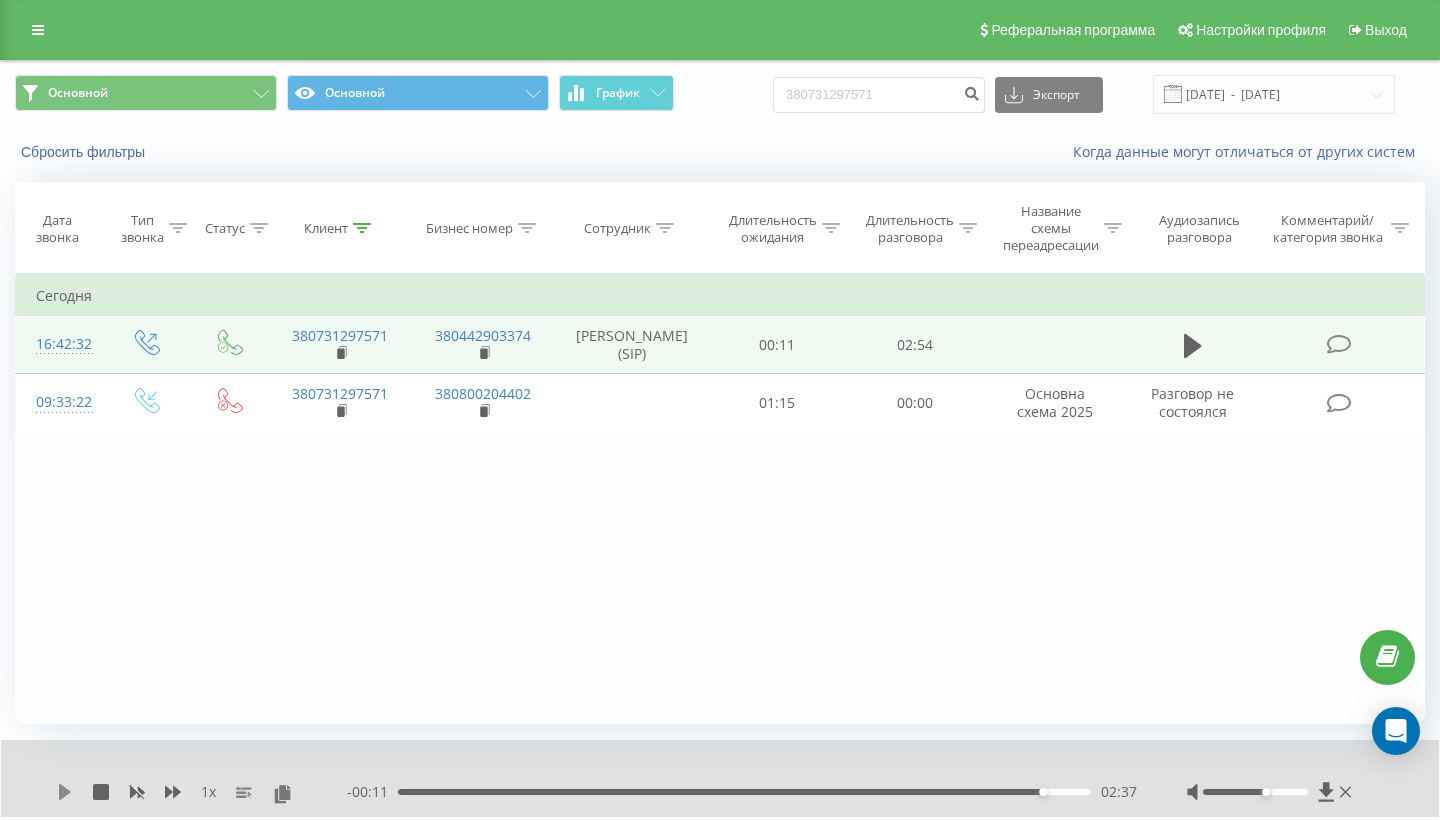 click 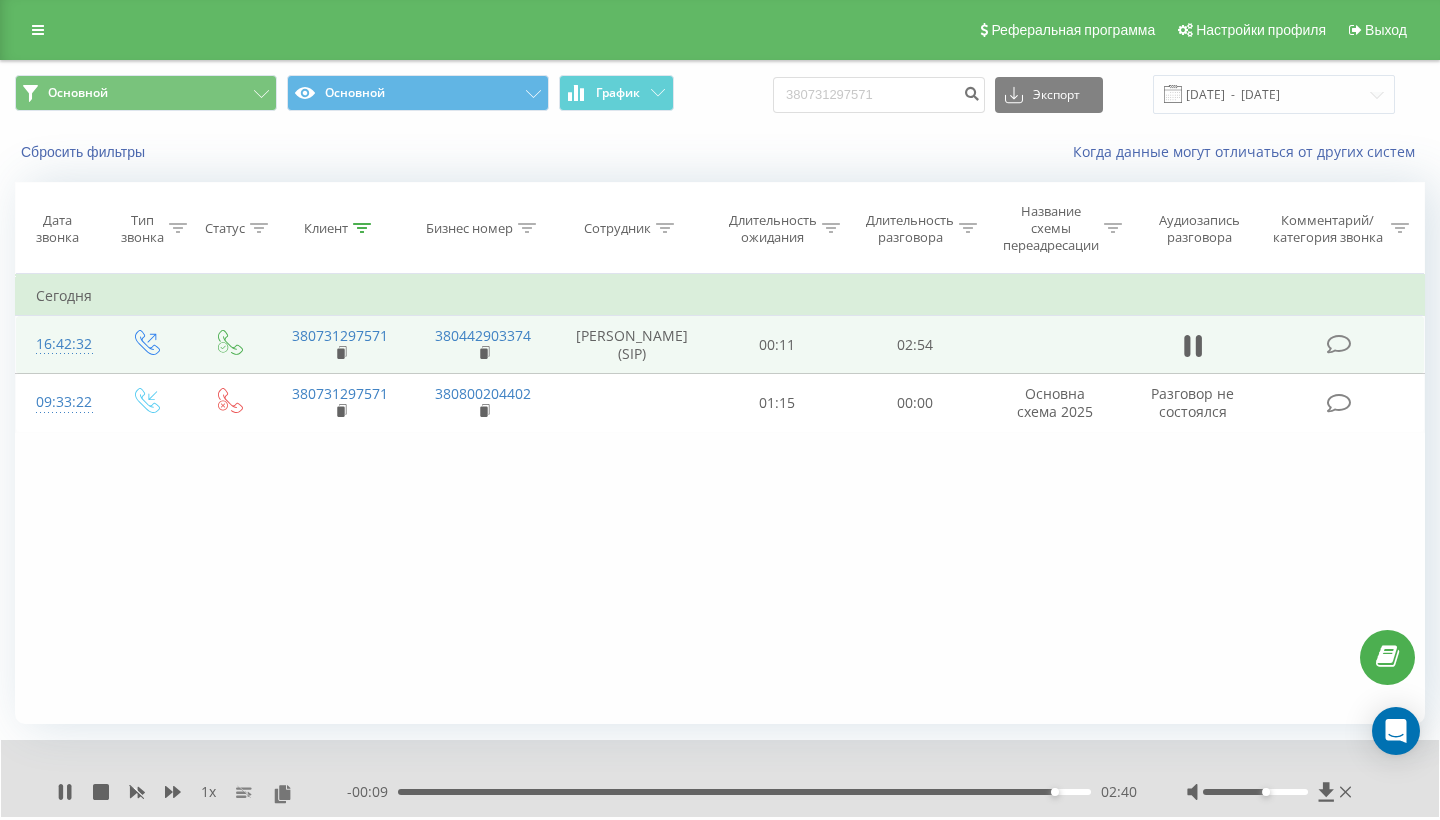 click on "02:40" at bounding box center (744, 792) 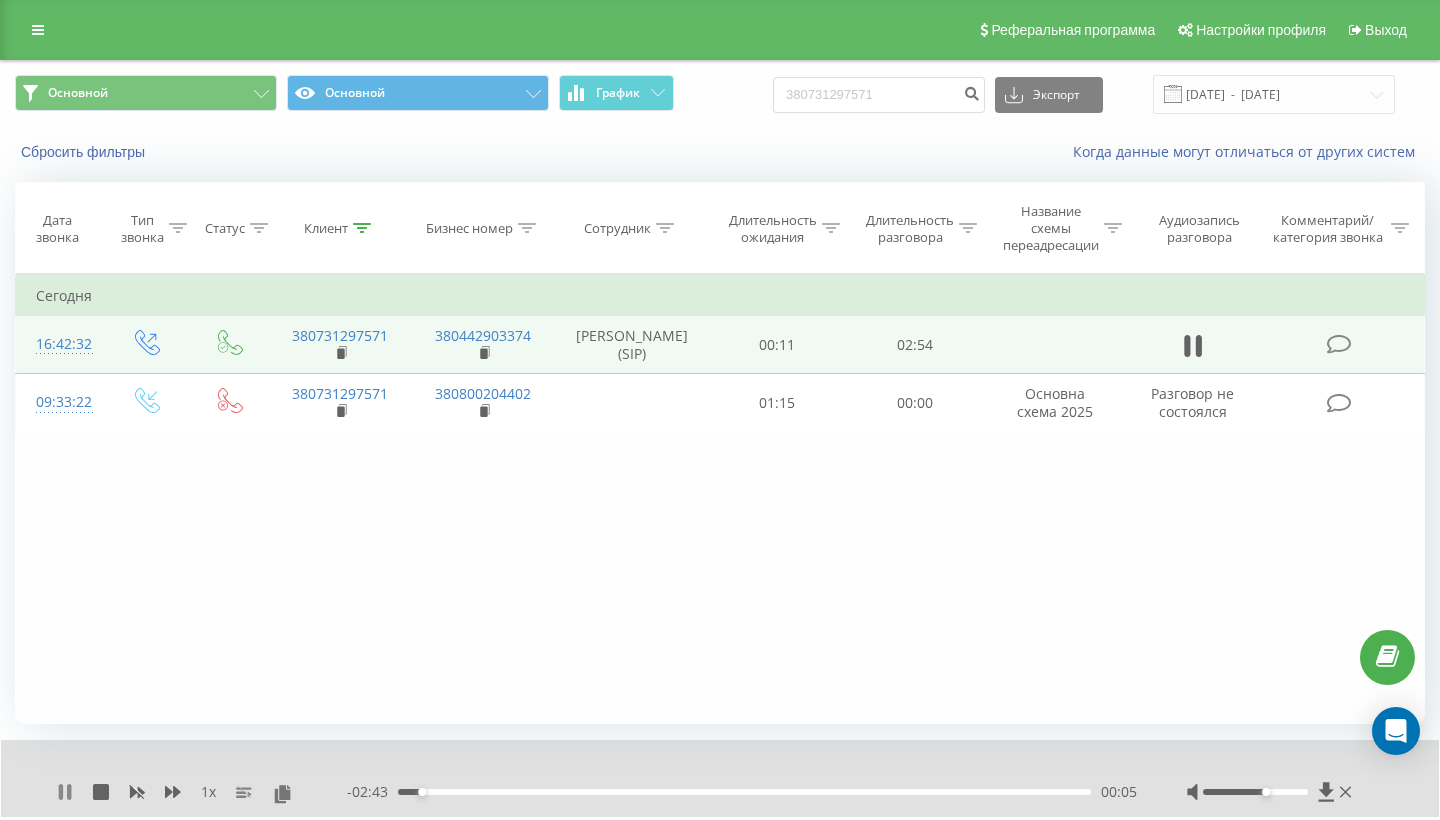 click 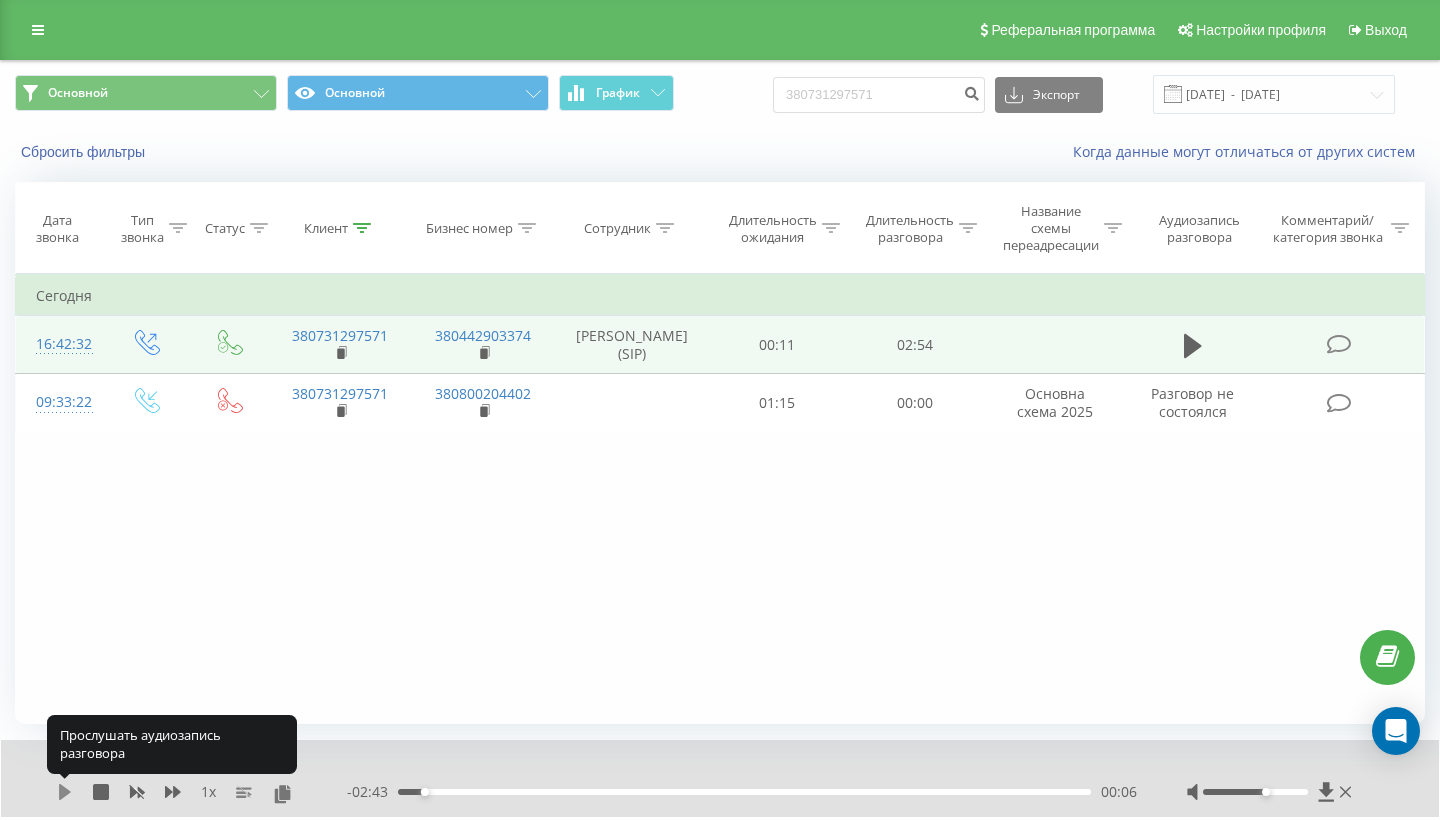 click 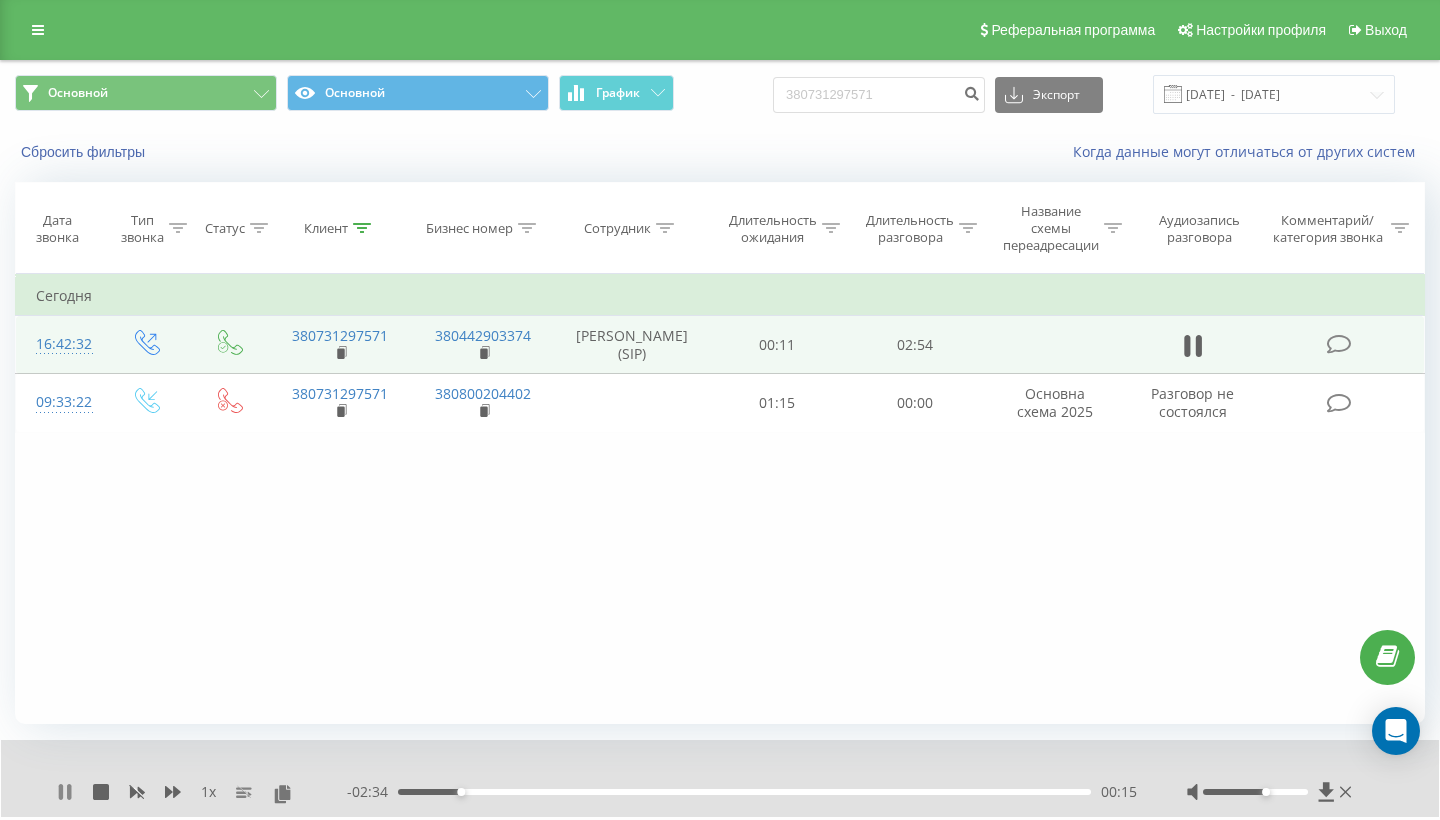 click 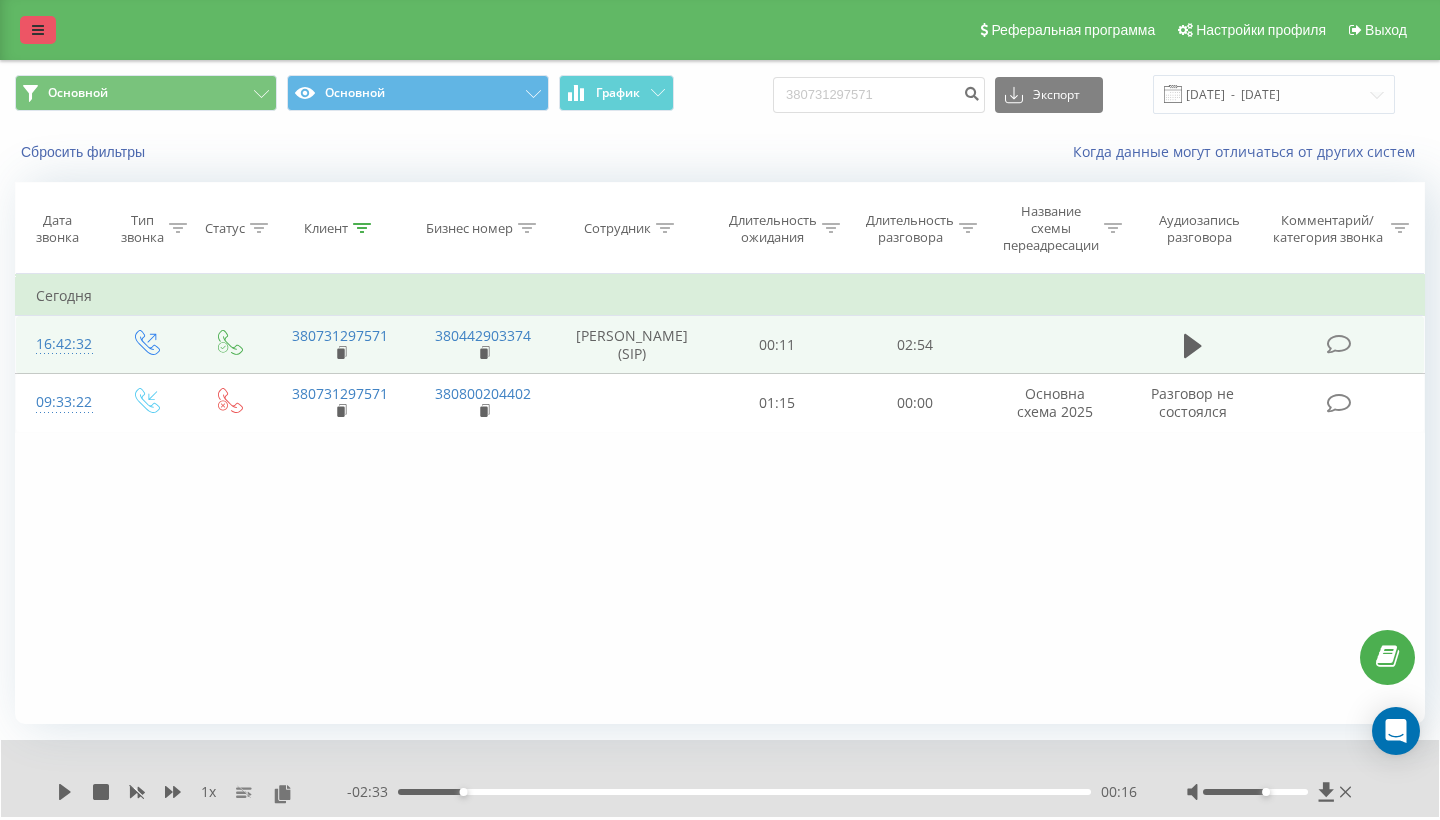 click at bounding box center [38, 30] 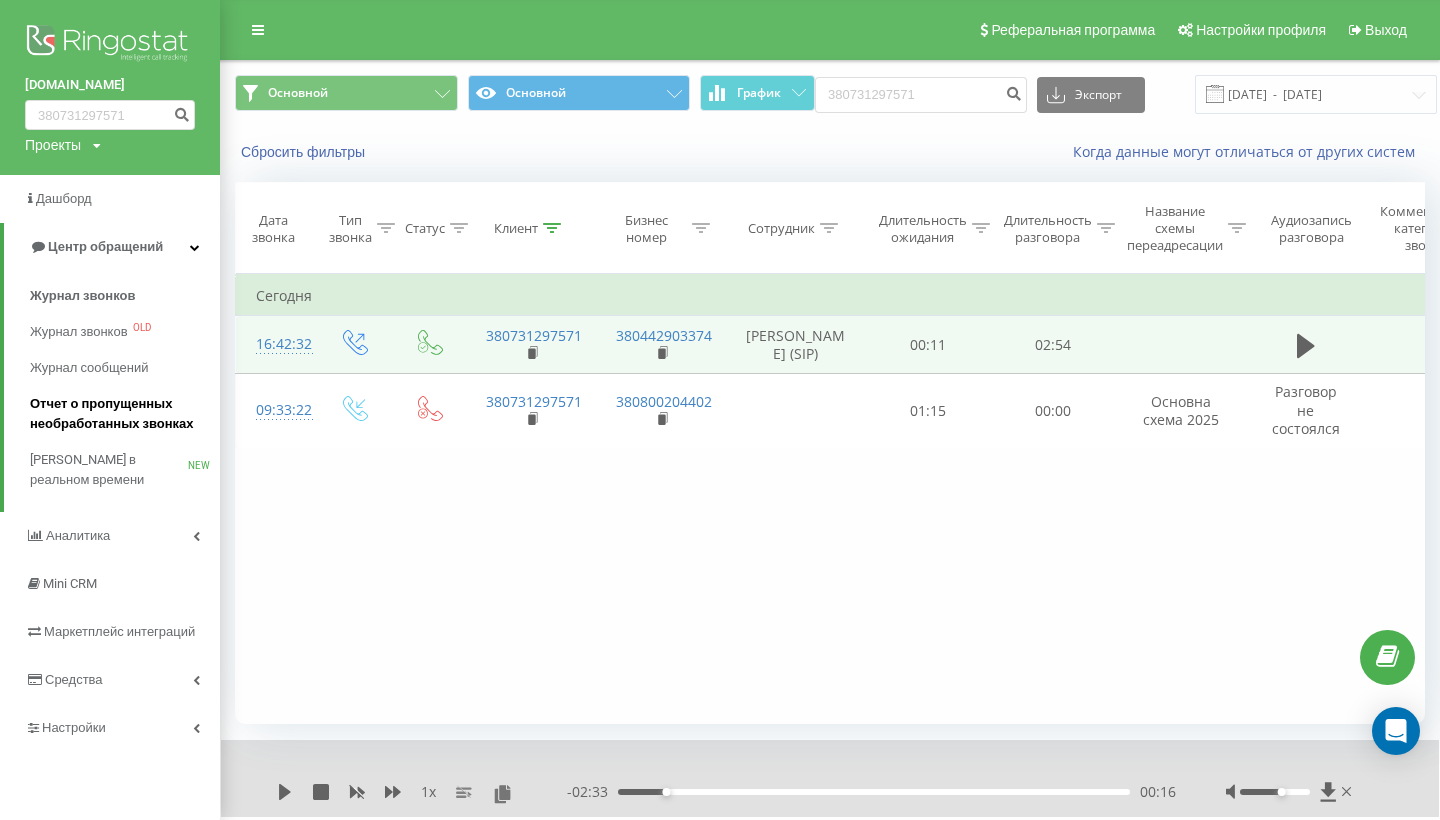 click on "Отчет о пропущенных необработанных звонках" at bounding box center (120, 414) 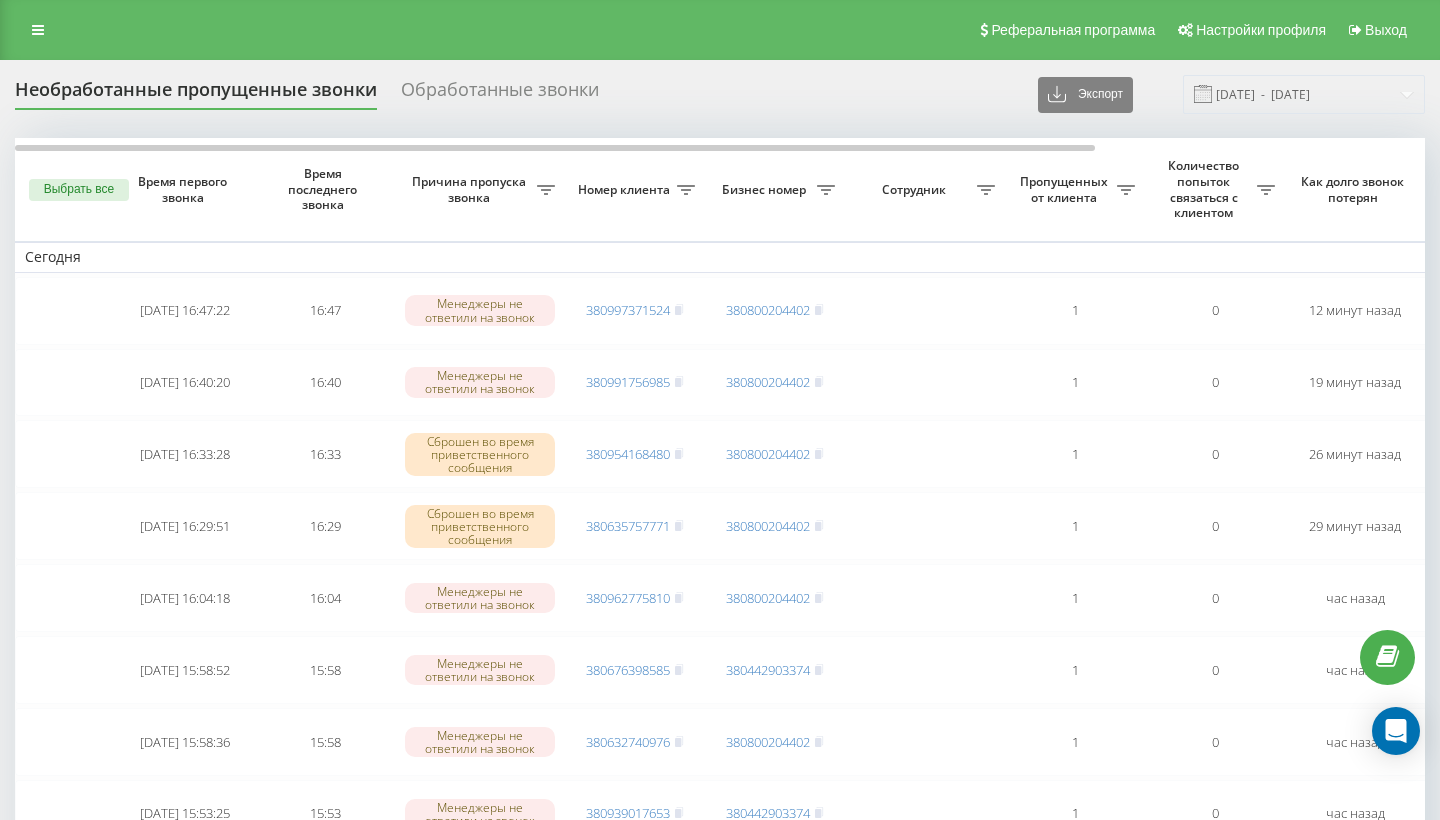 scroll, scrollTop: 0, scrollLeft: 0, axis: both 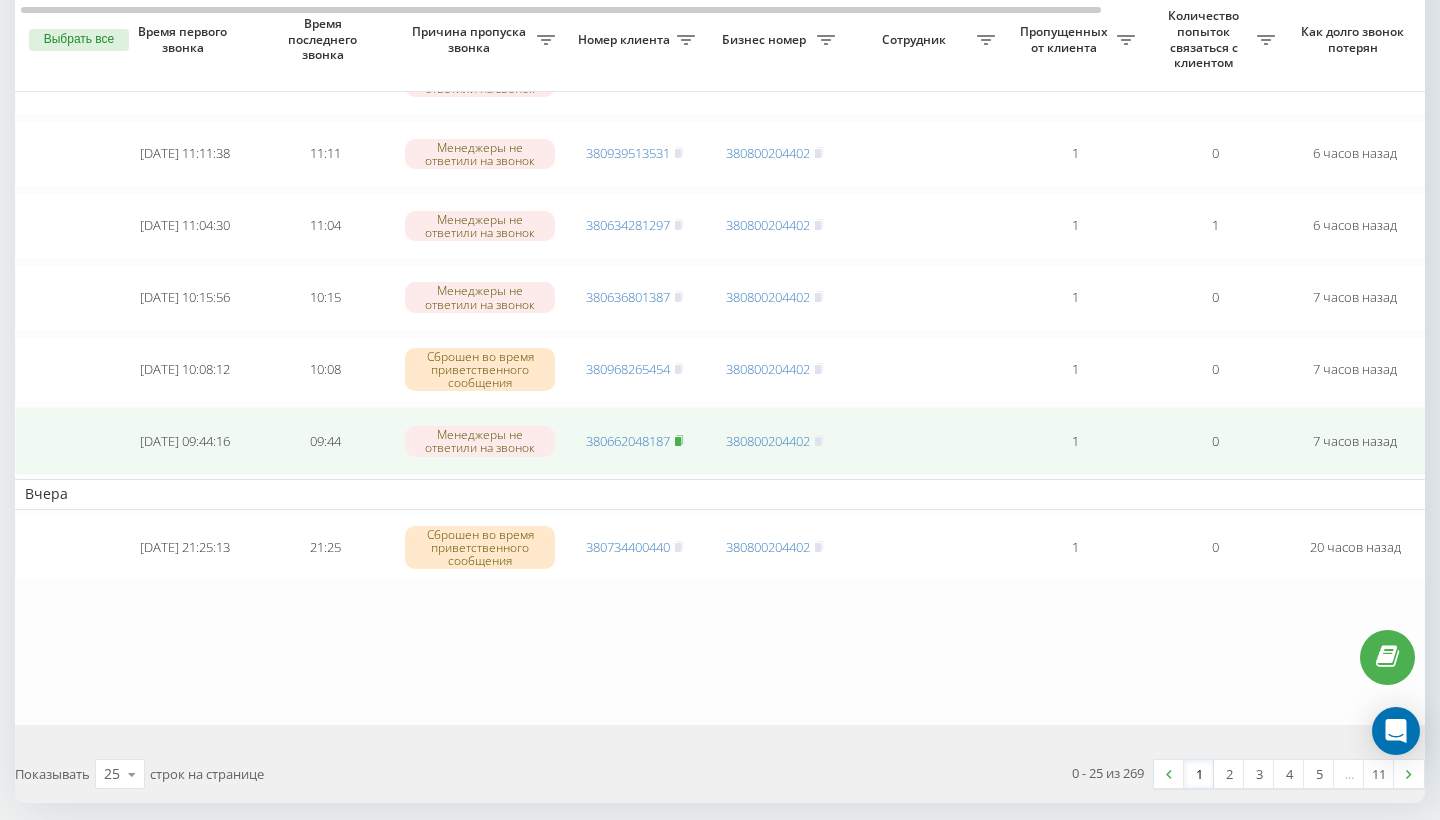 click 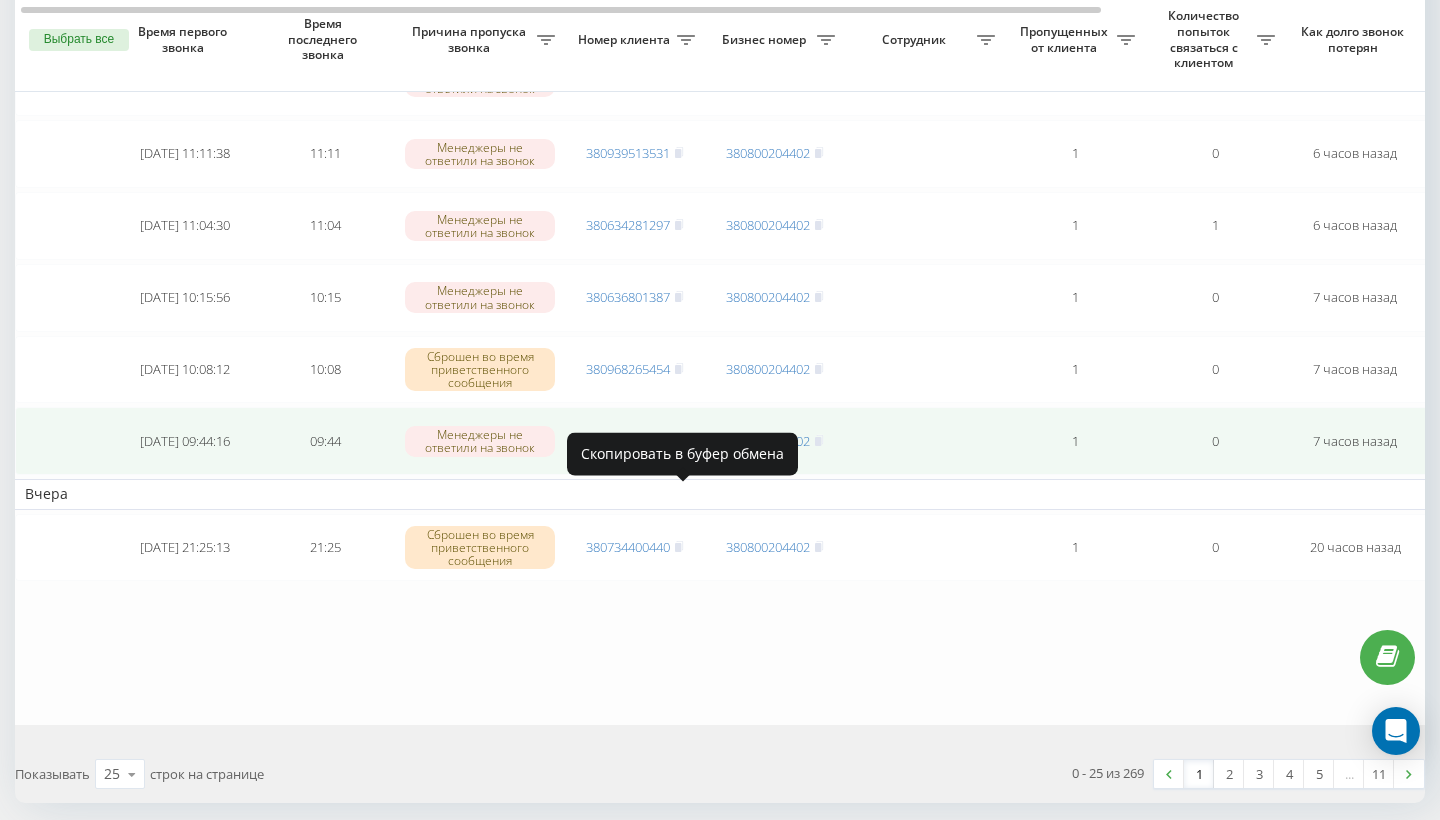 click 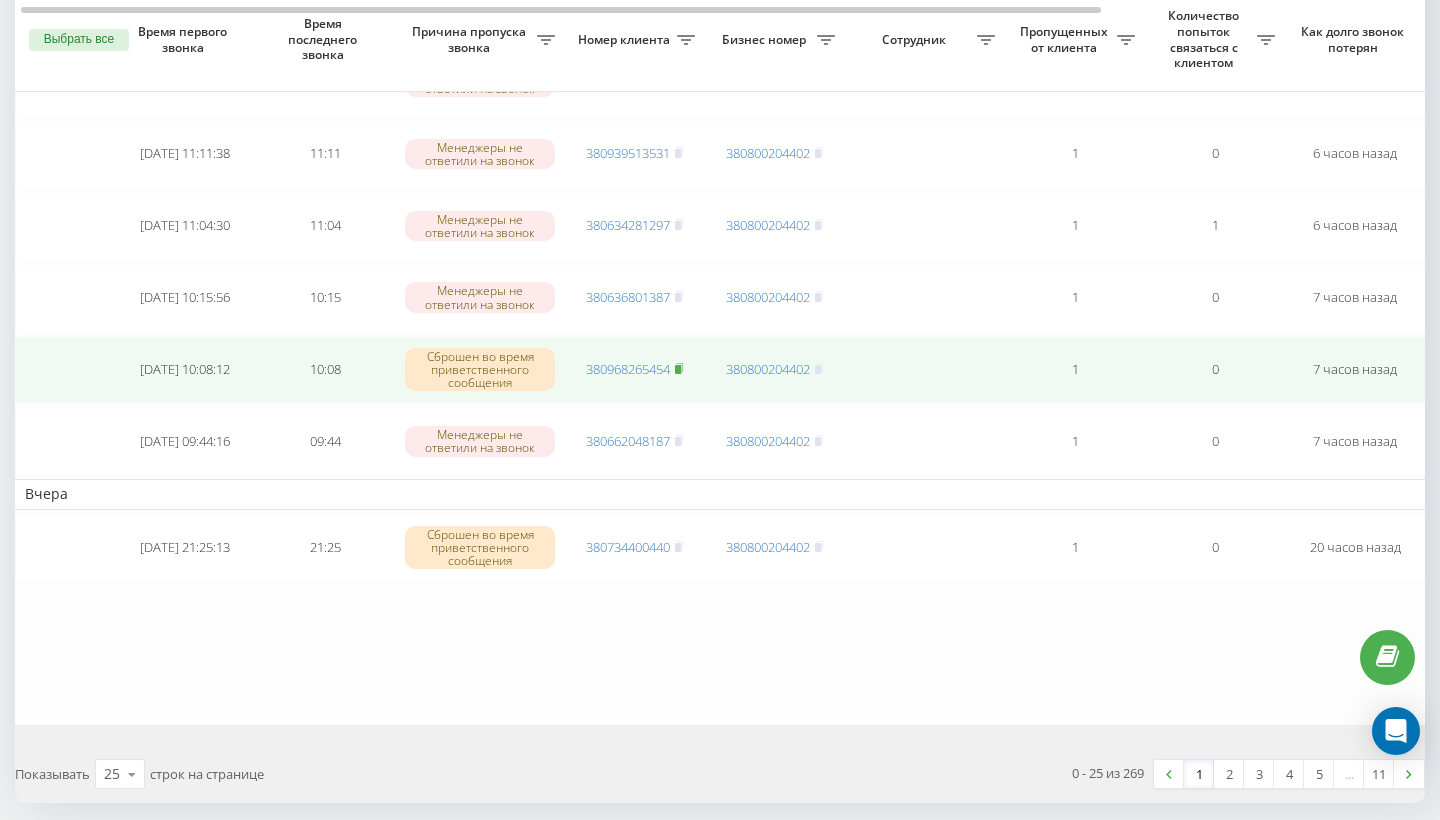 click 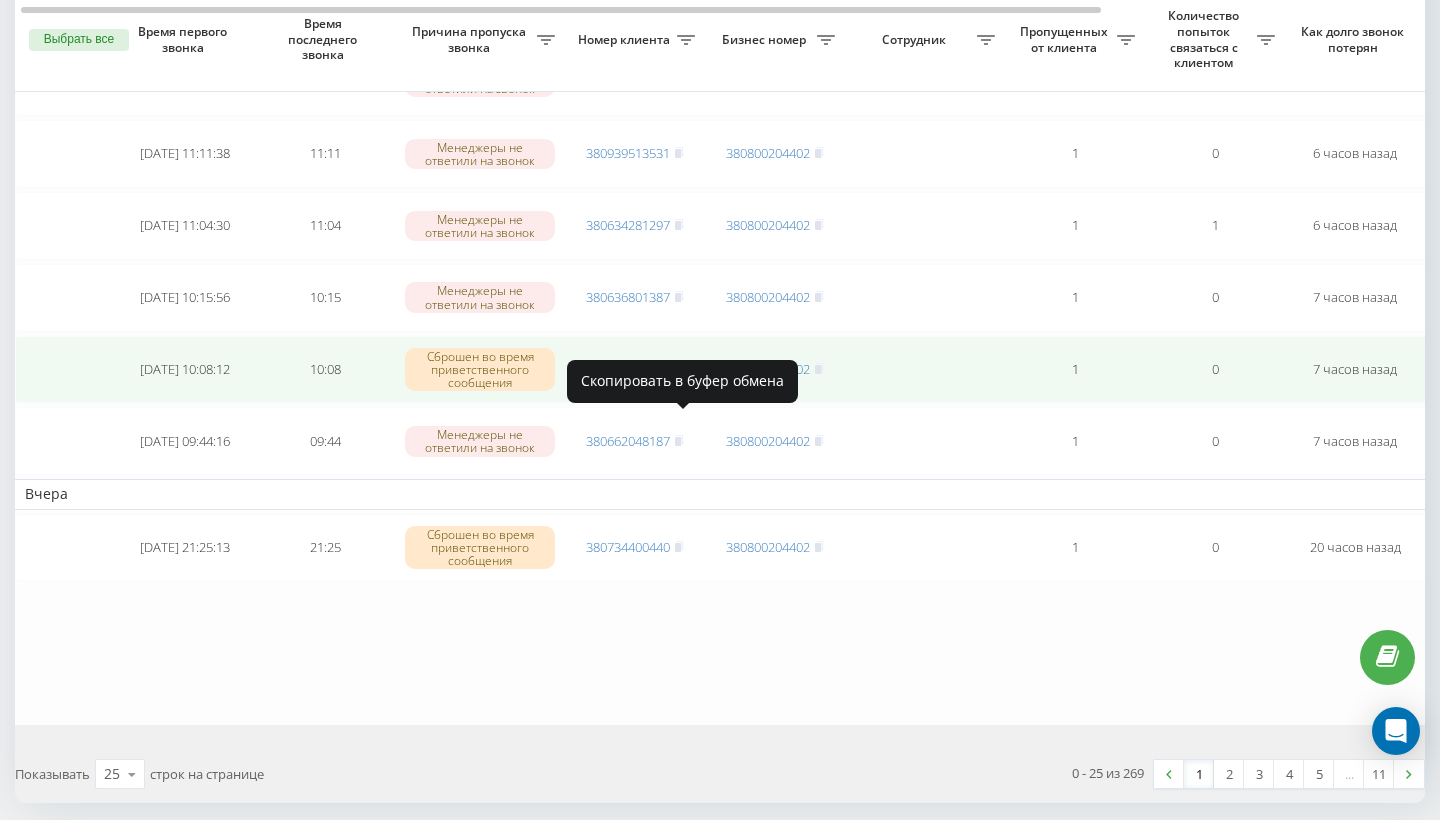 click 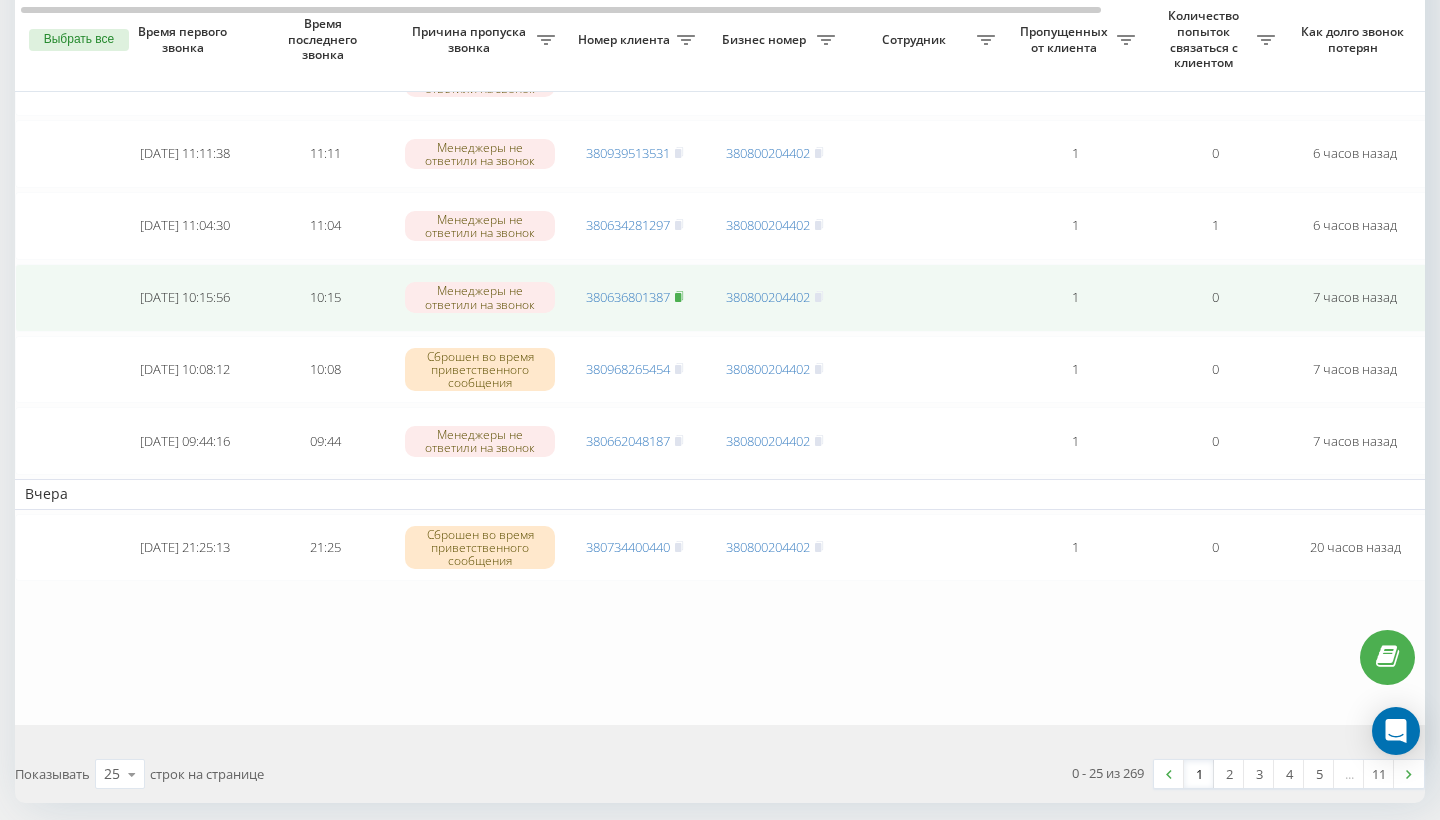 click 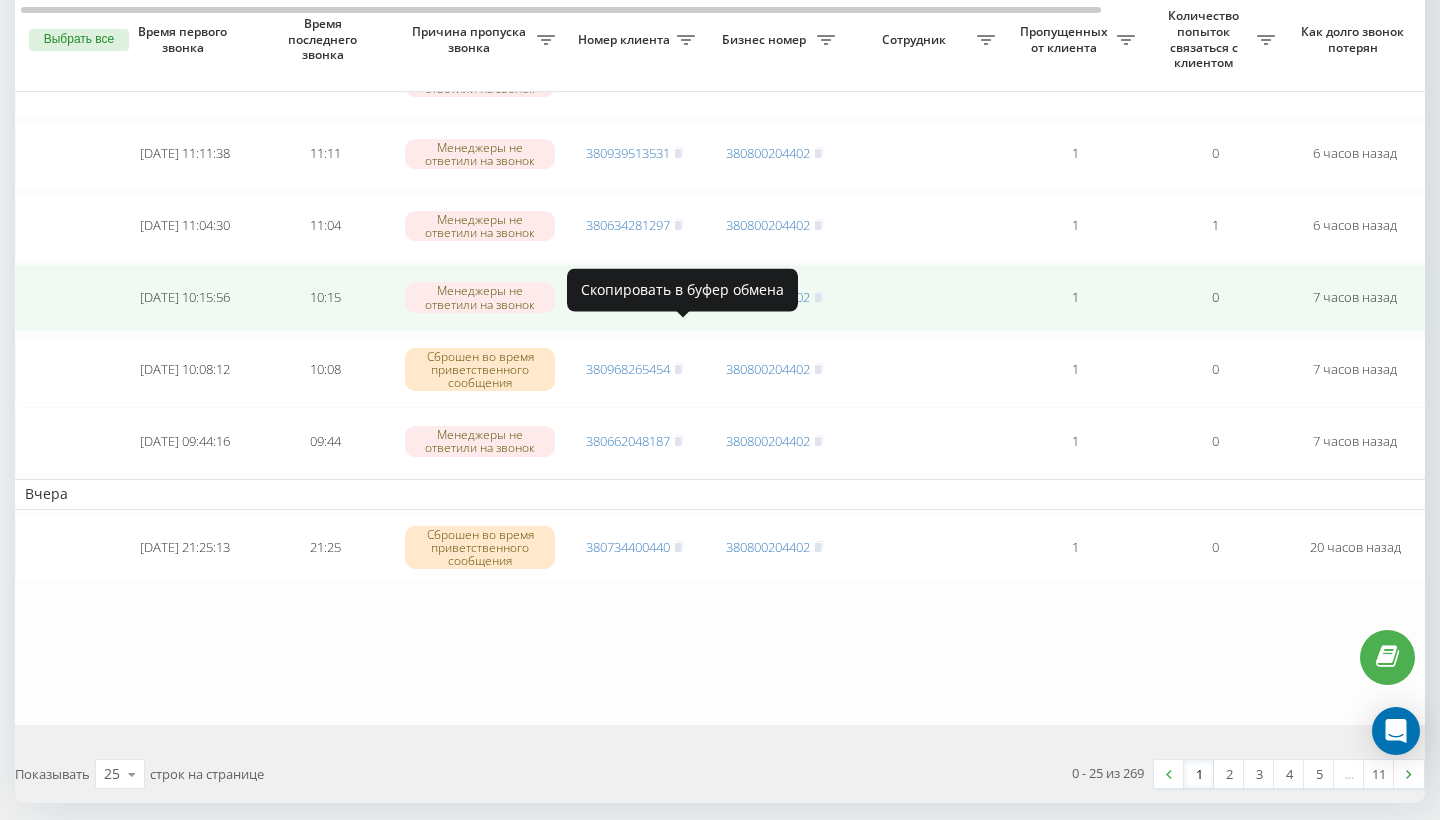 click 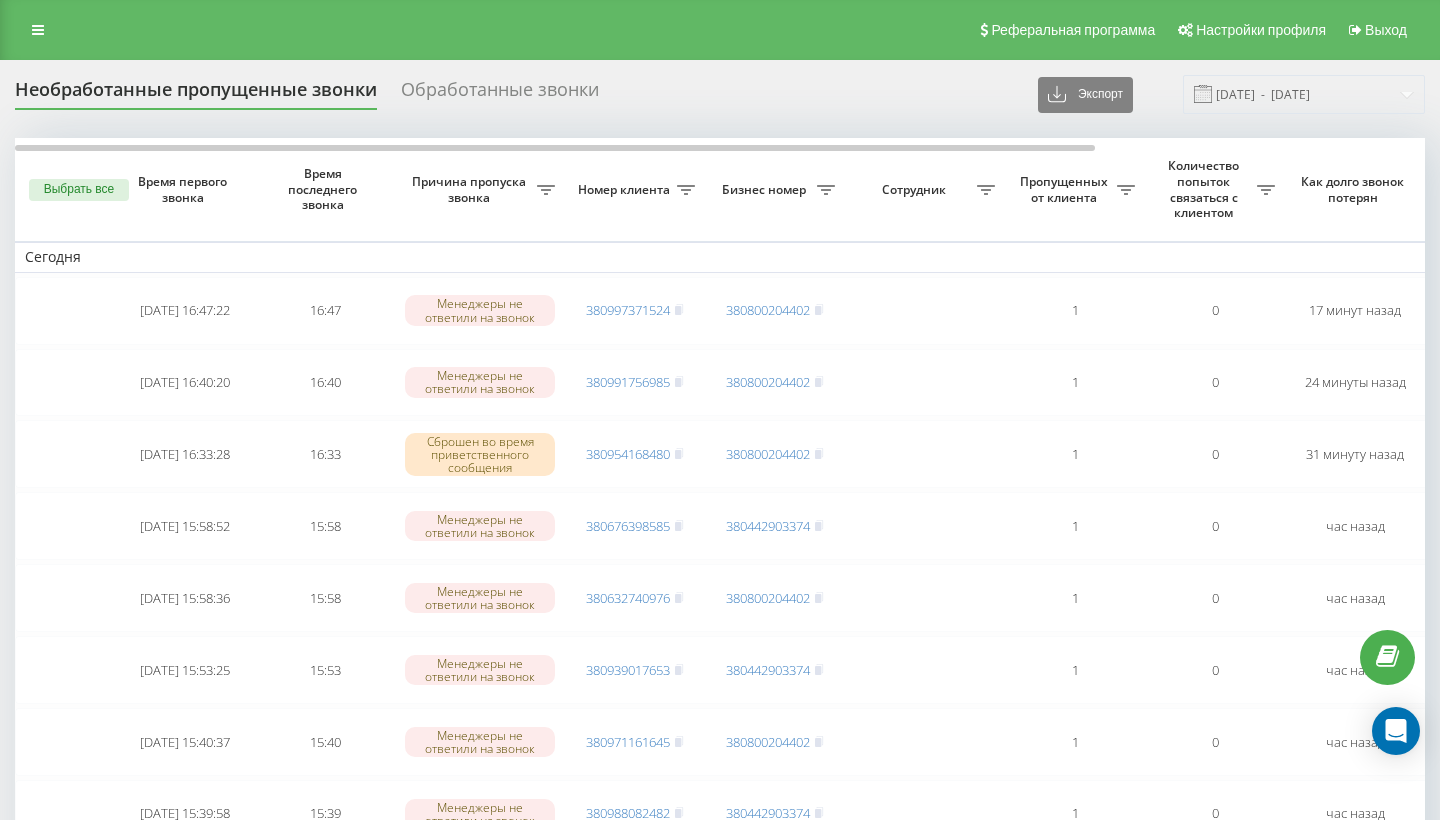 scroll, scrollTop: 0, scrollLeft: 0, axis: both 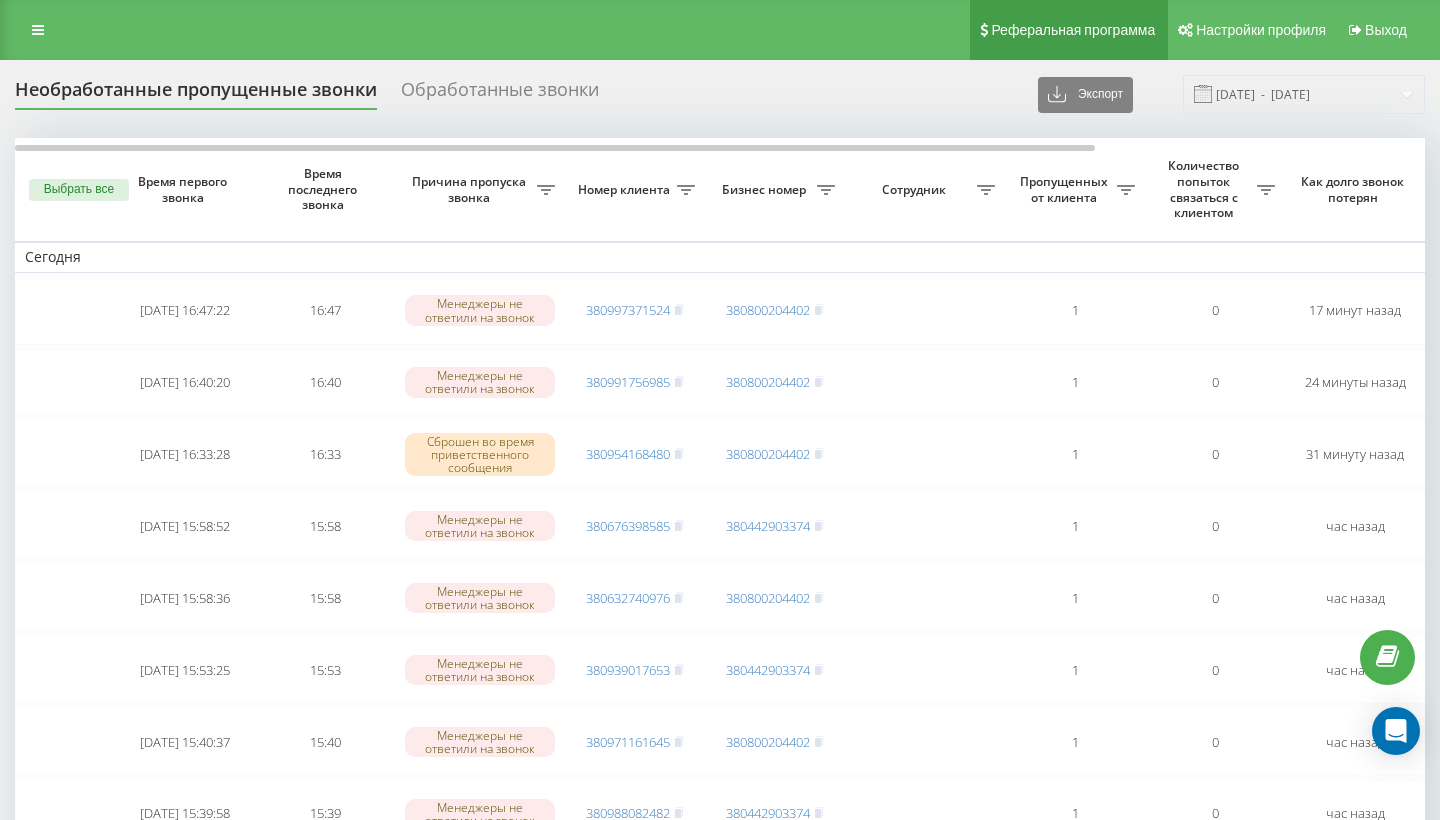 click on "Реферальная программа" at bounding box center [1069, 30] 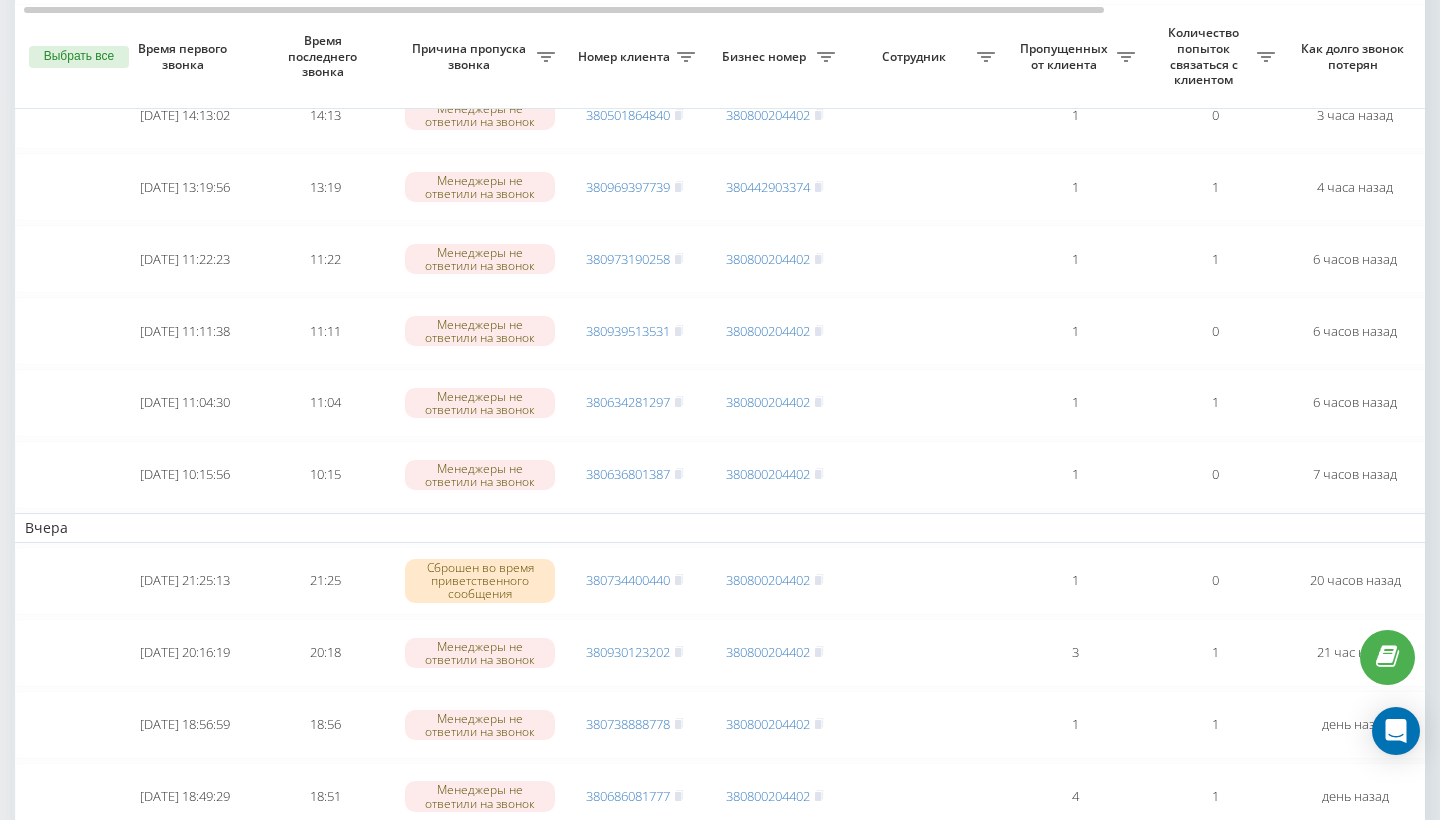 scroll, scrollTop: 1223, scrollLeft: 0, axis: vertical 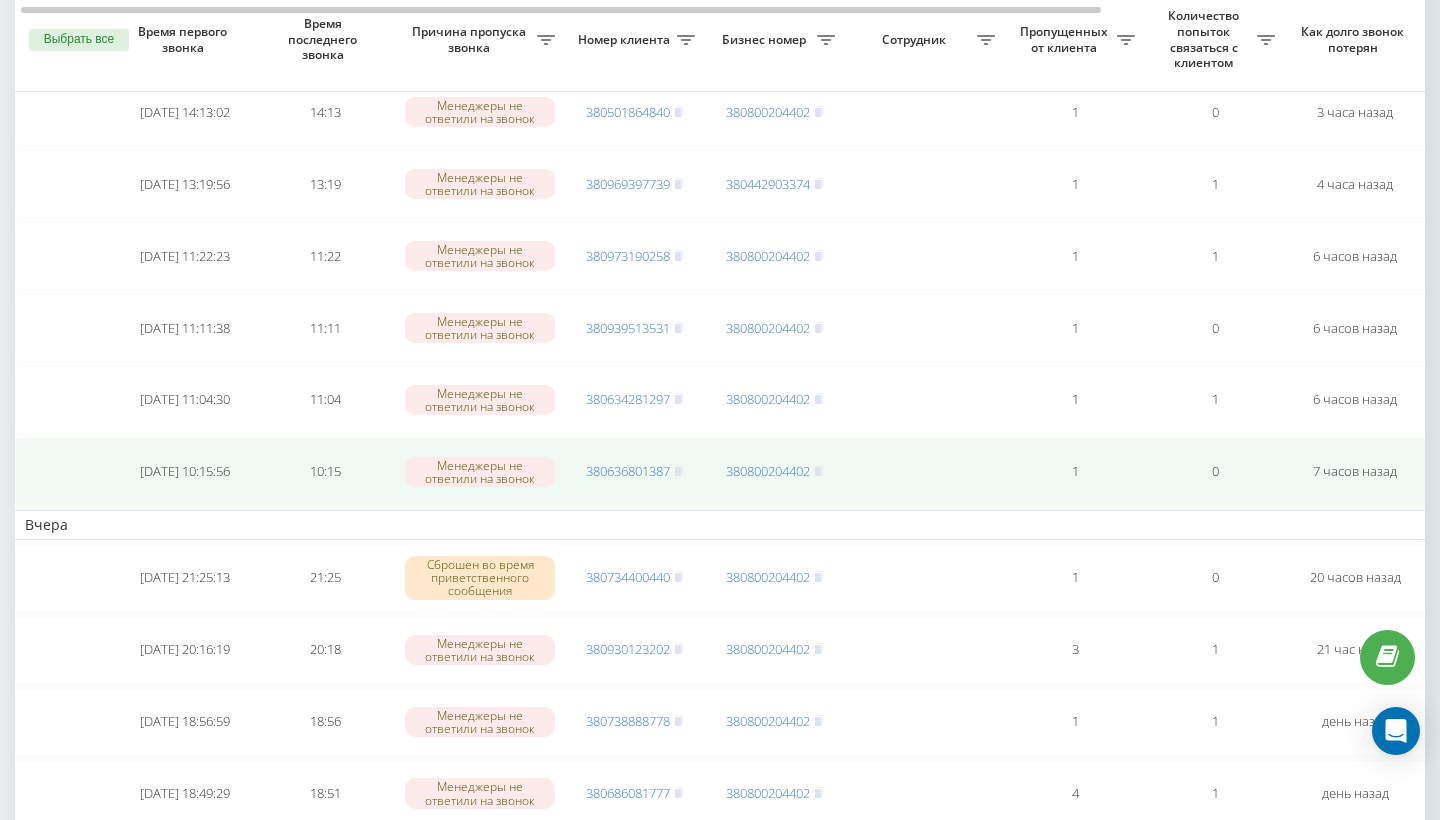click on "380636801387" at bounding box center (635, 472) 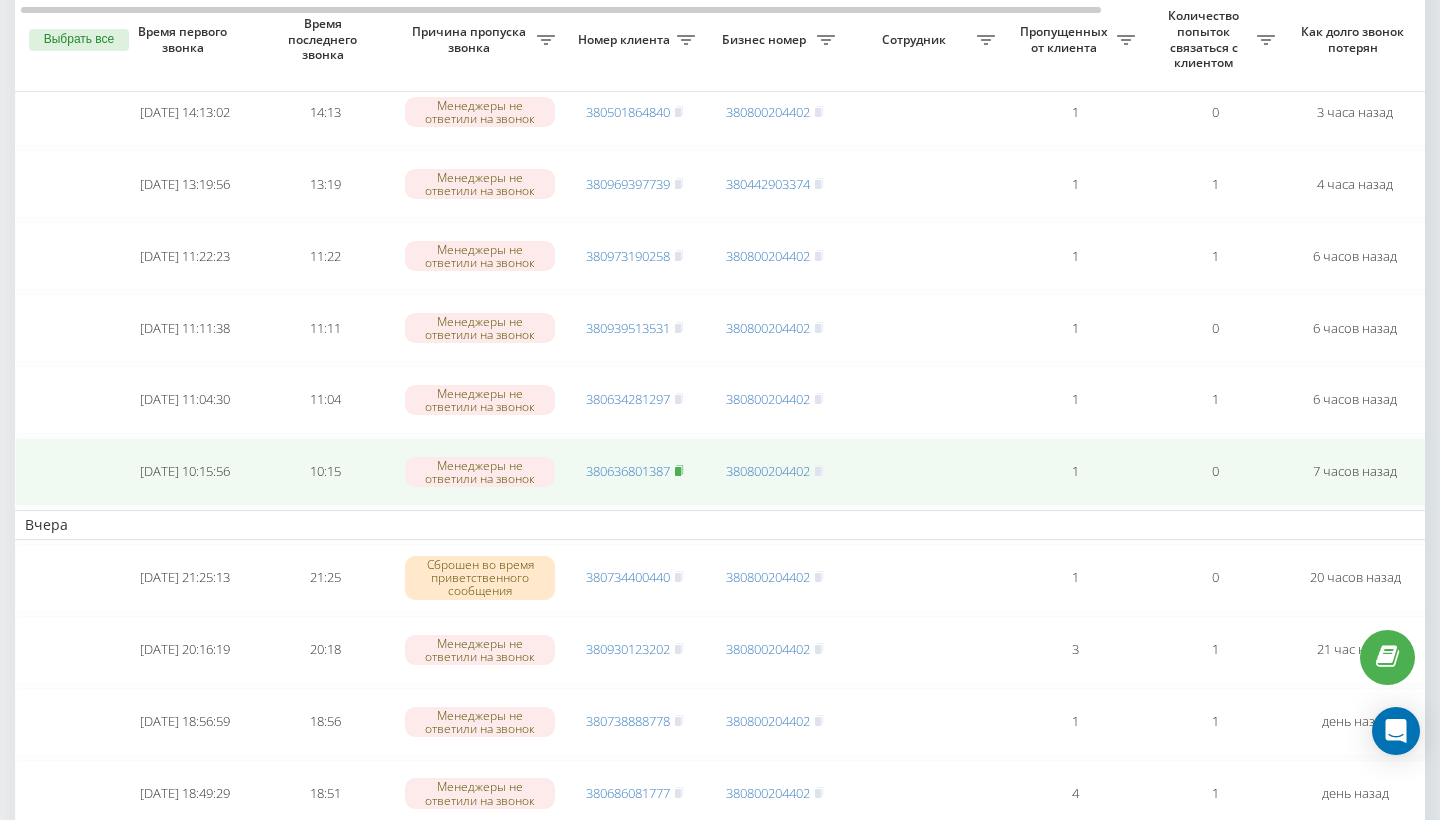 click 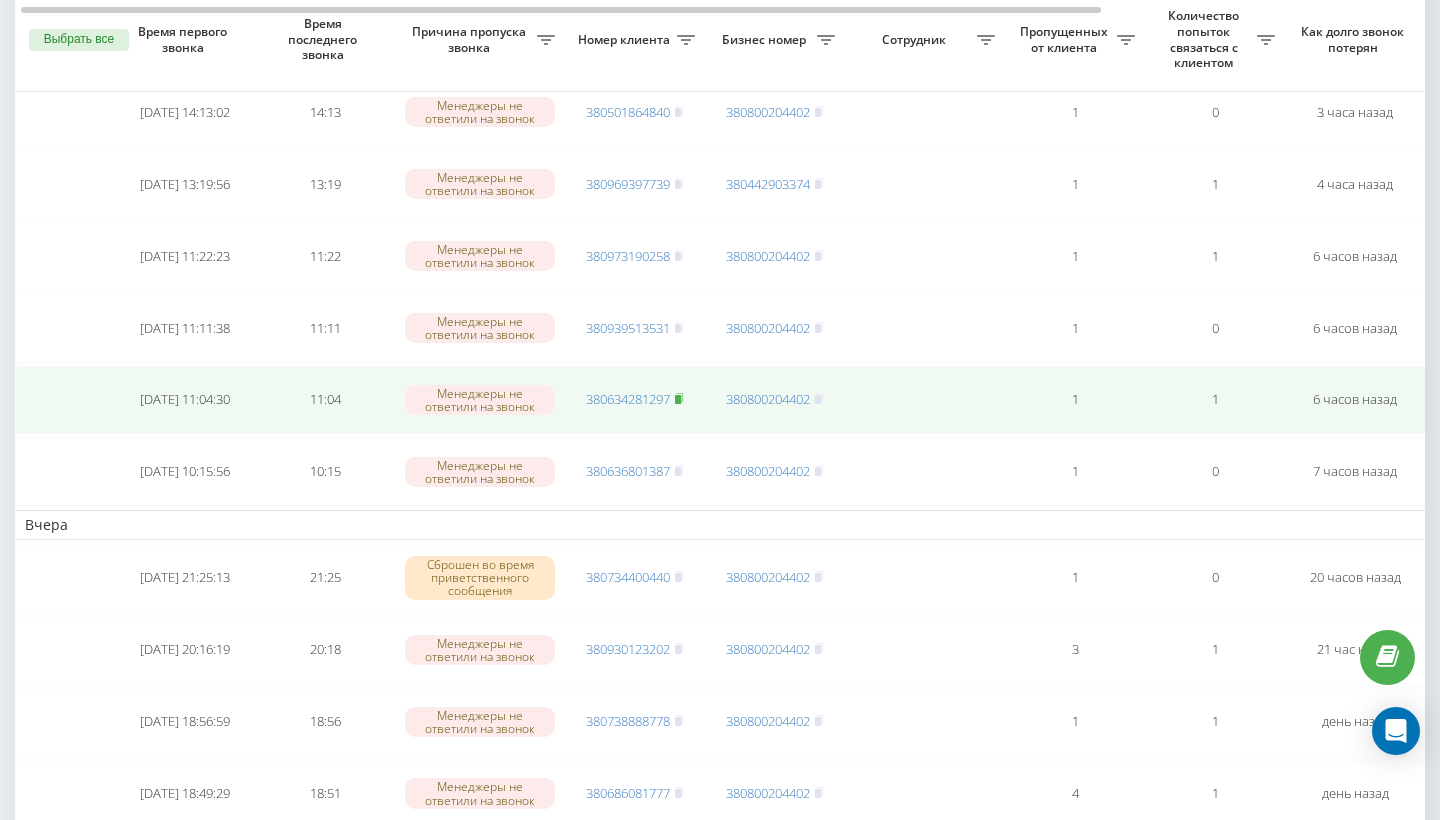click 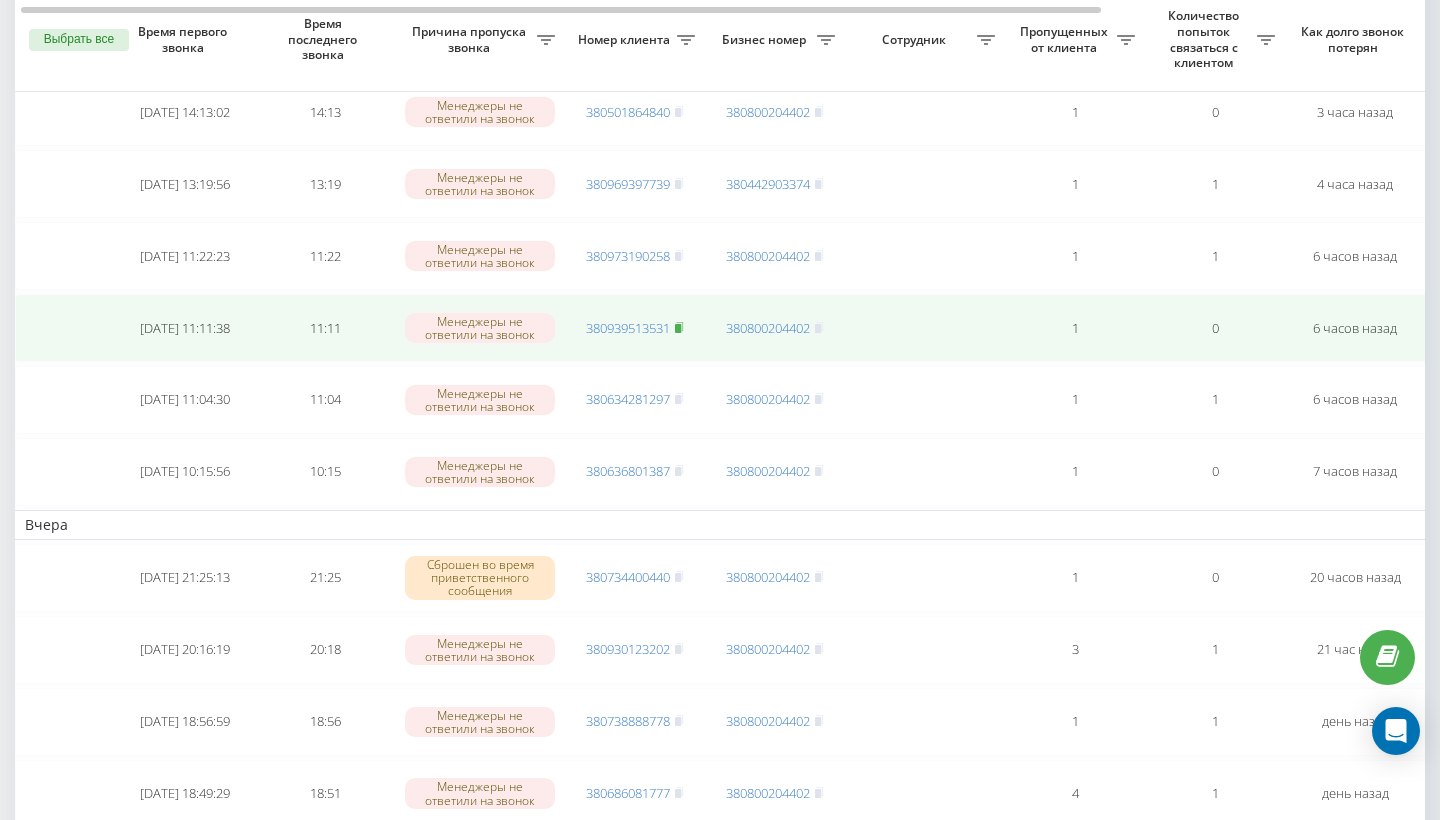 click 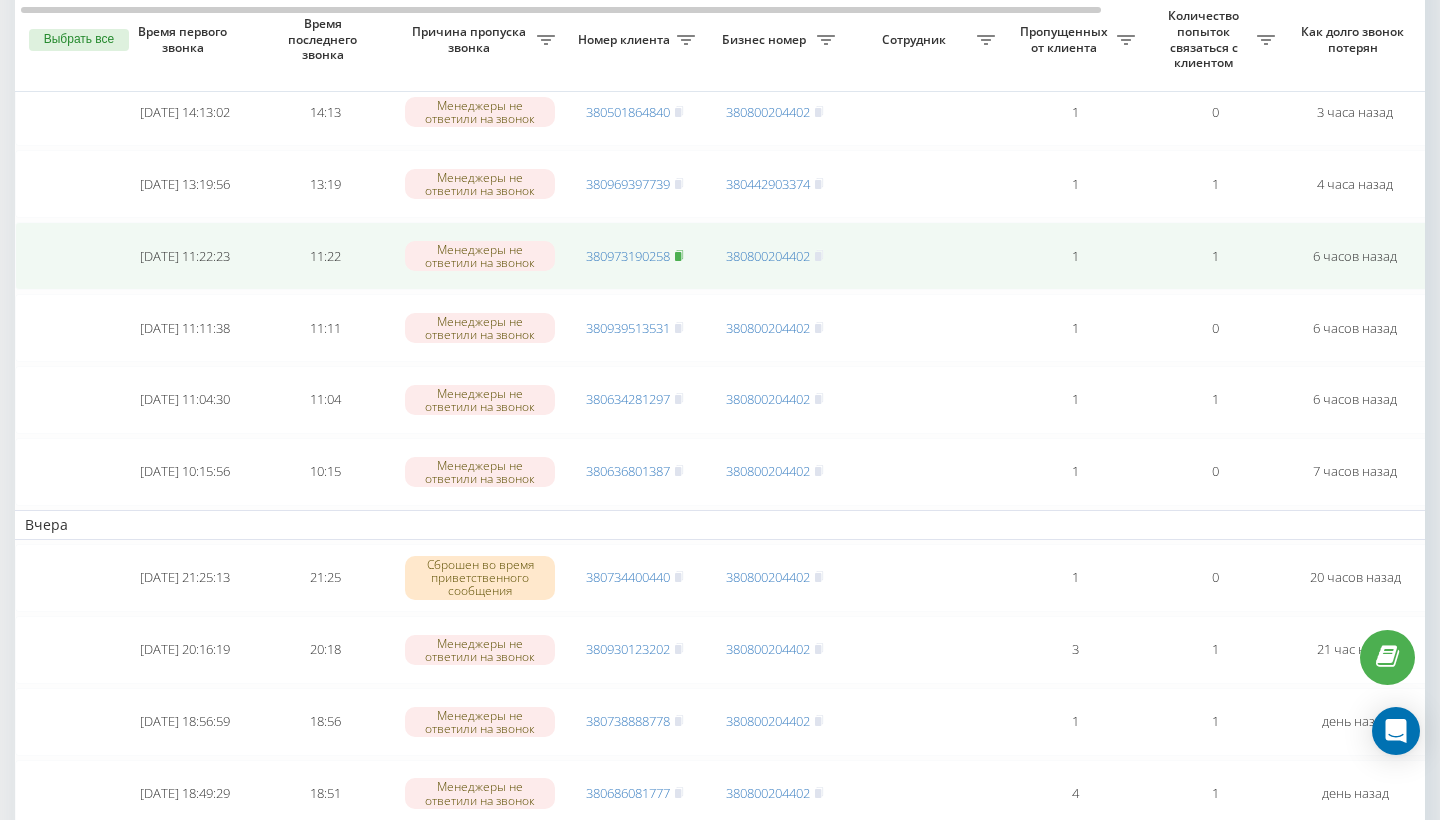 click 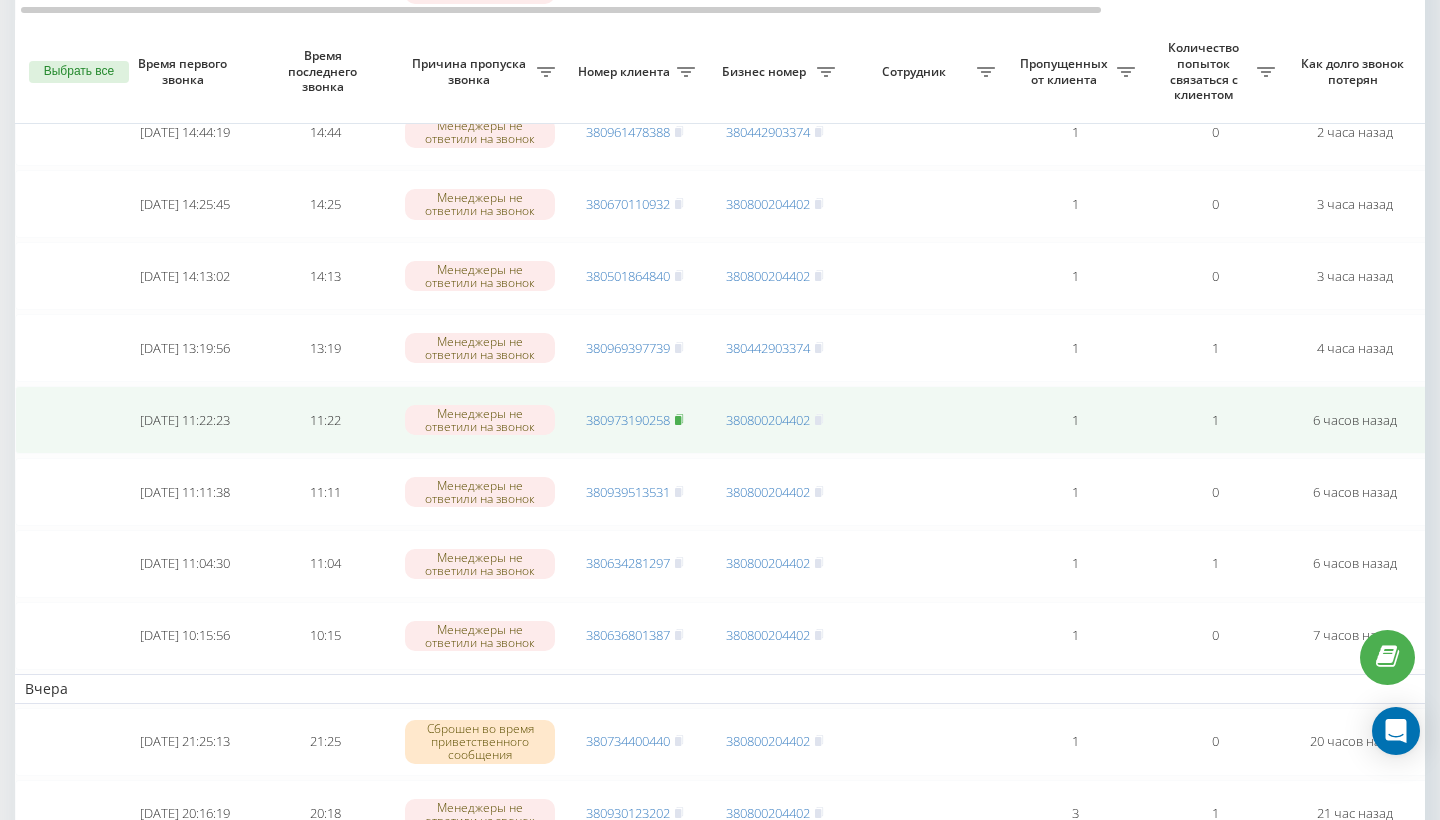 scroll, scrollTop: 1072, scrollLeft: 0, axis: vertical 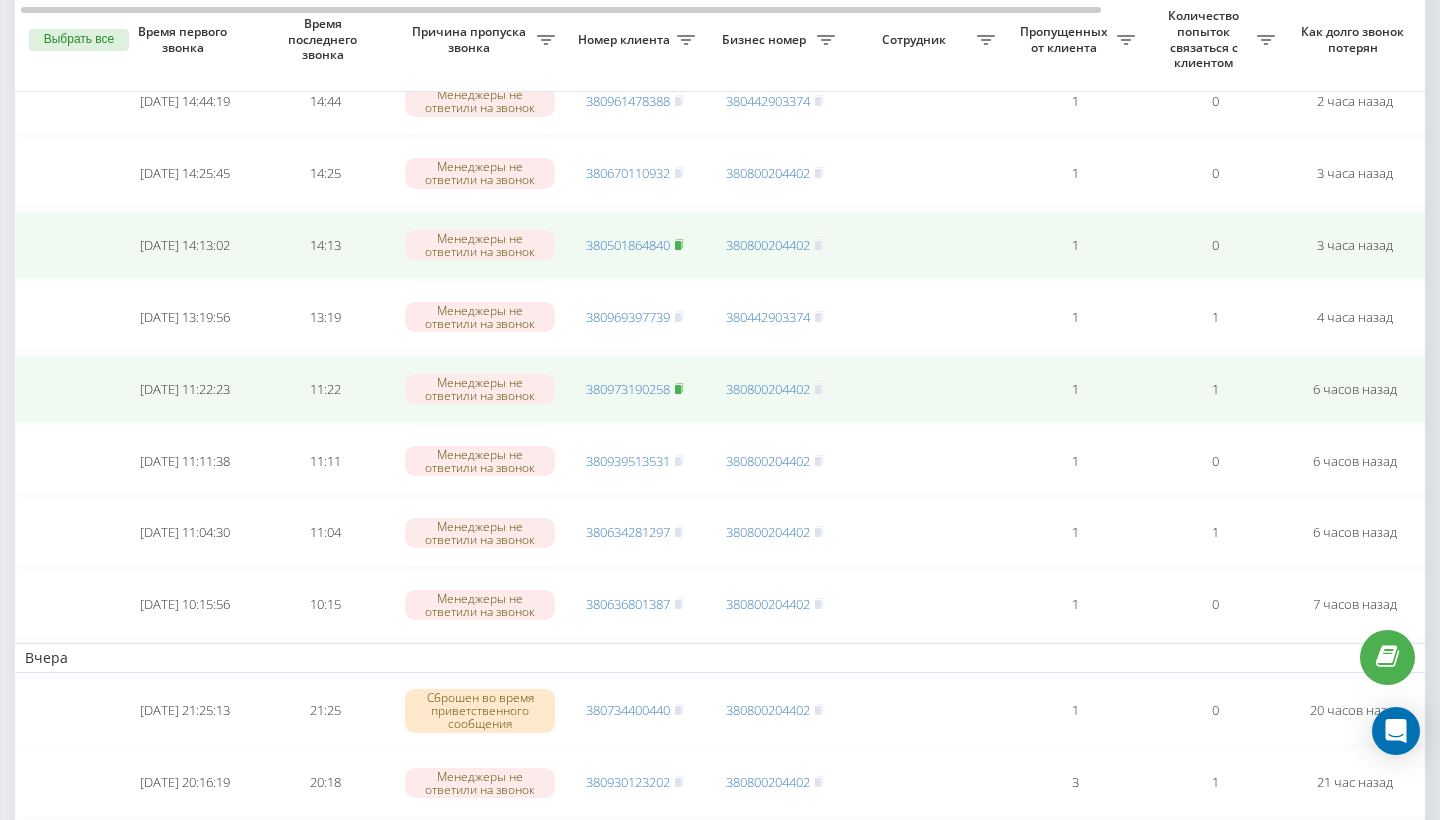 click 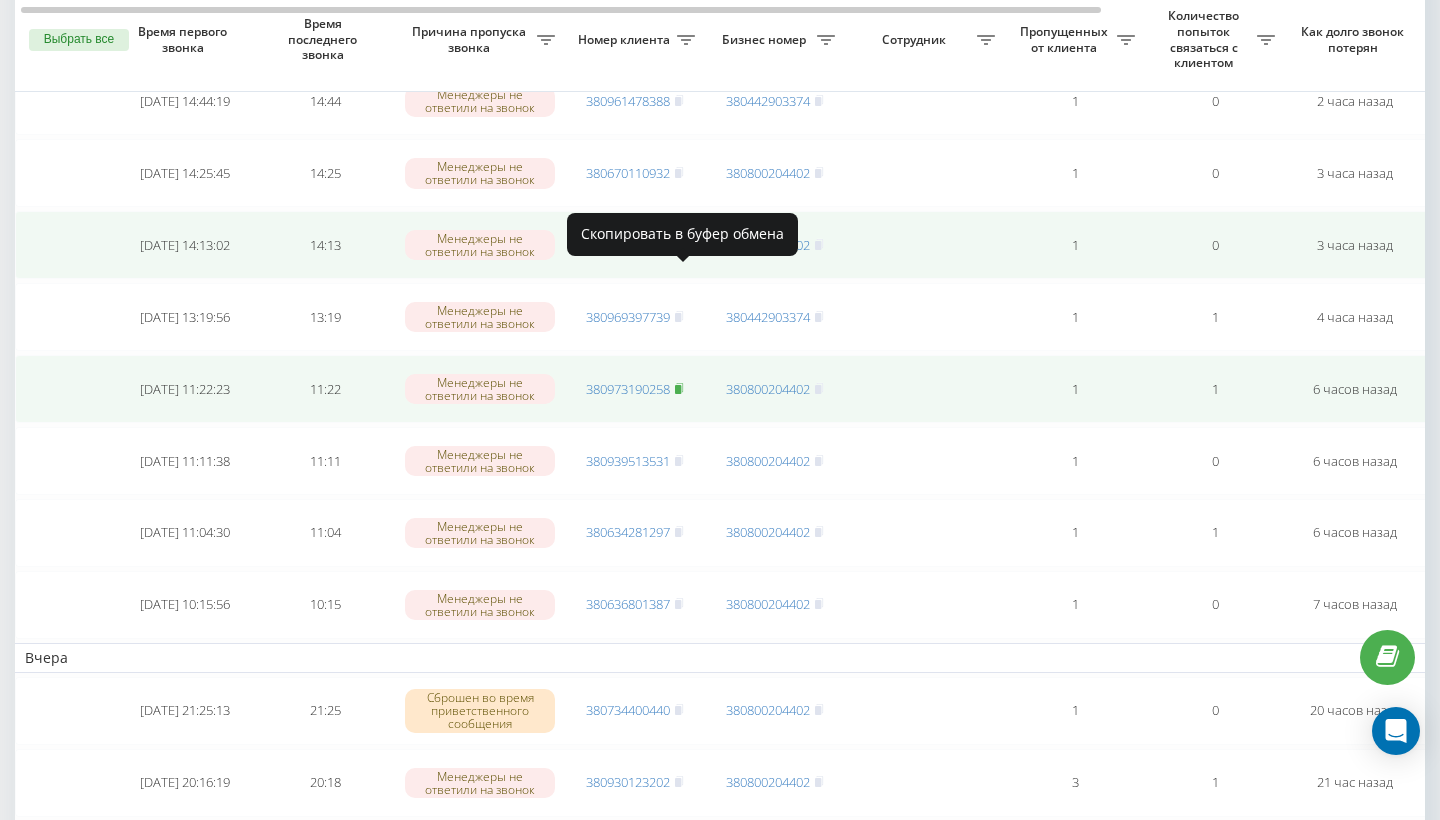 click 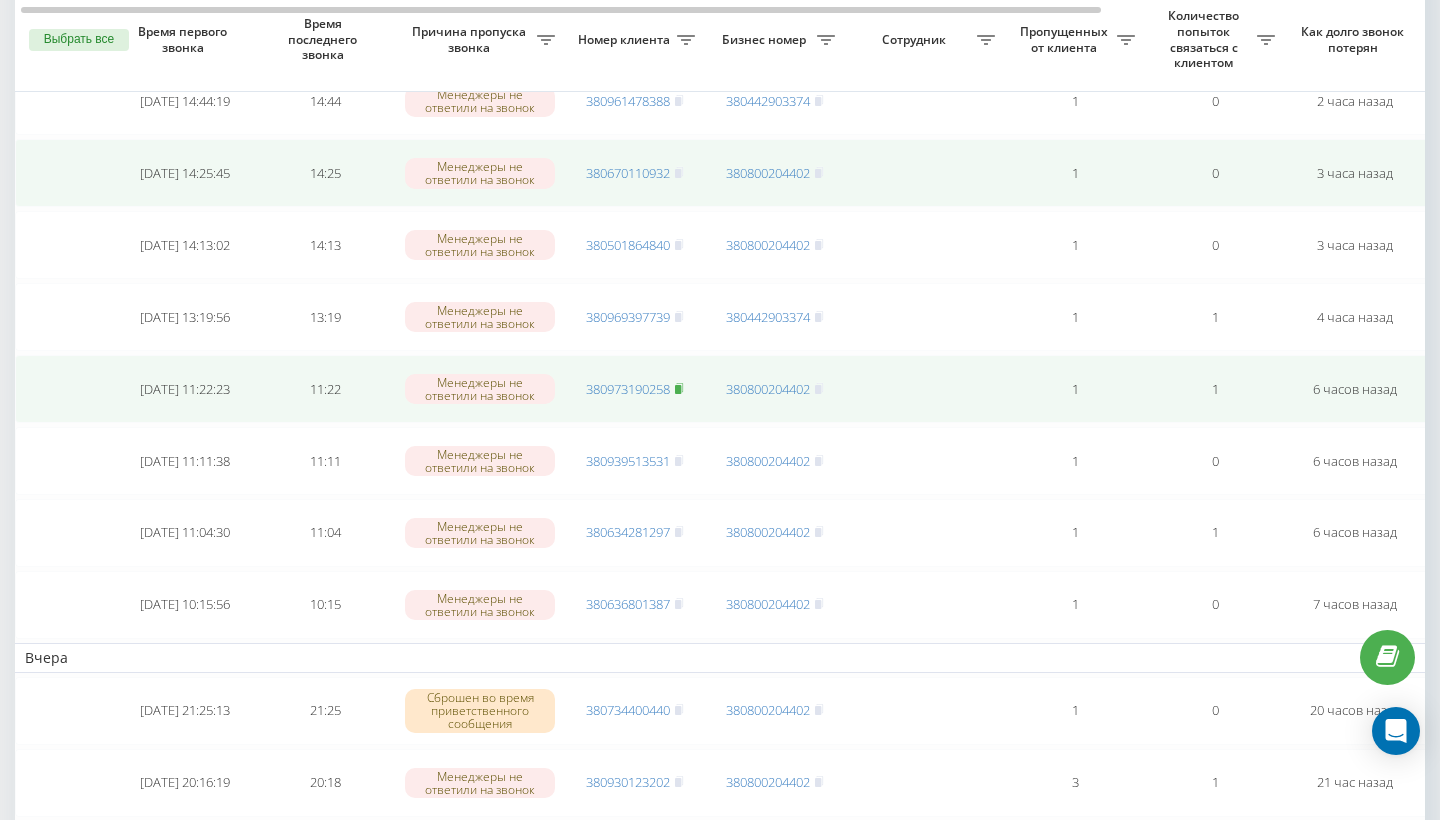 click on "380670110932" at bounding box center [635, 173] 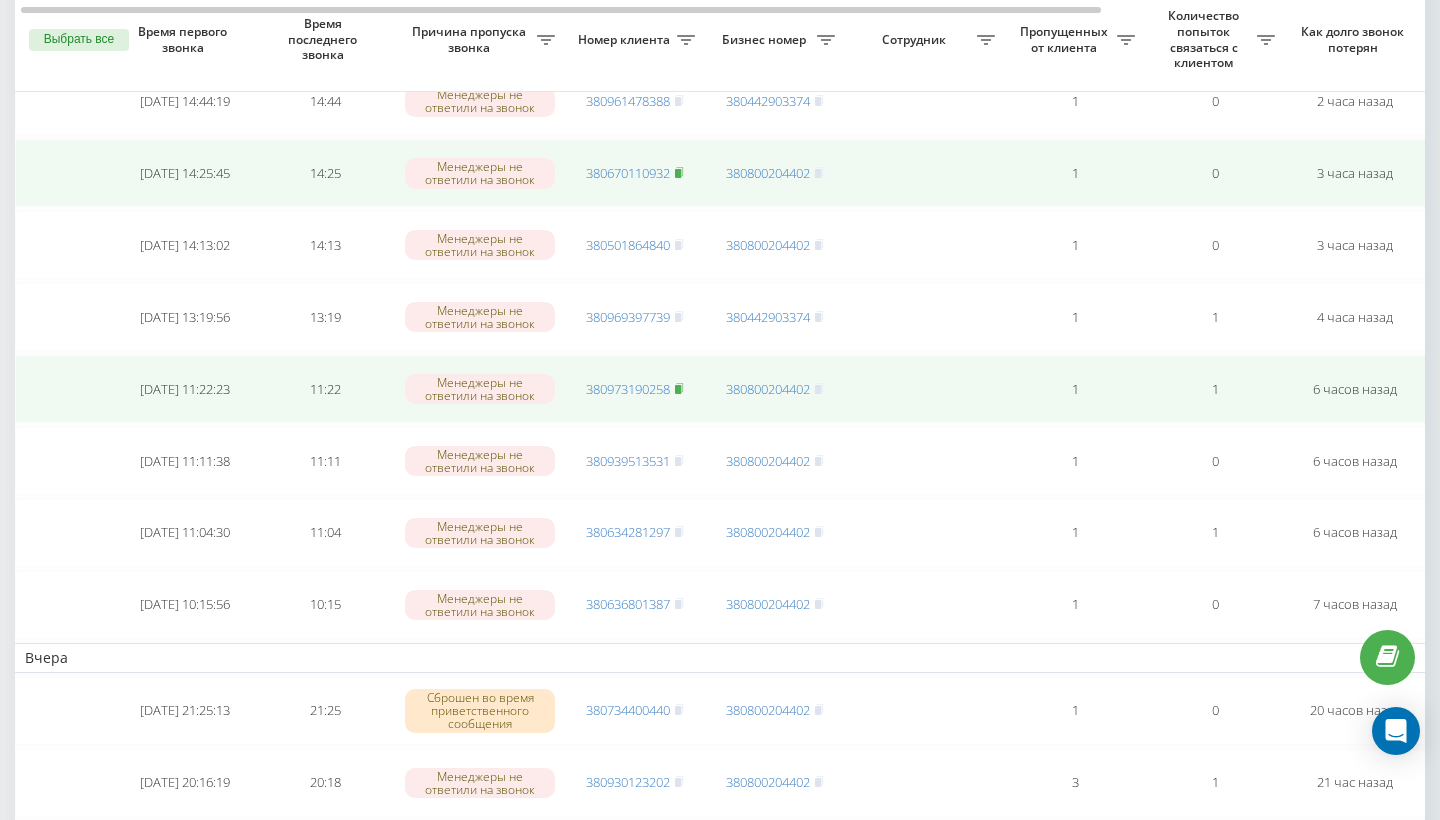 click 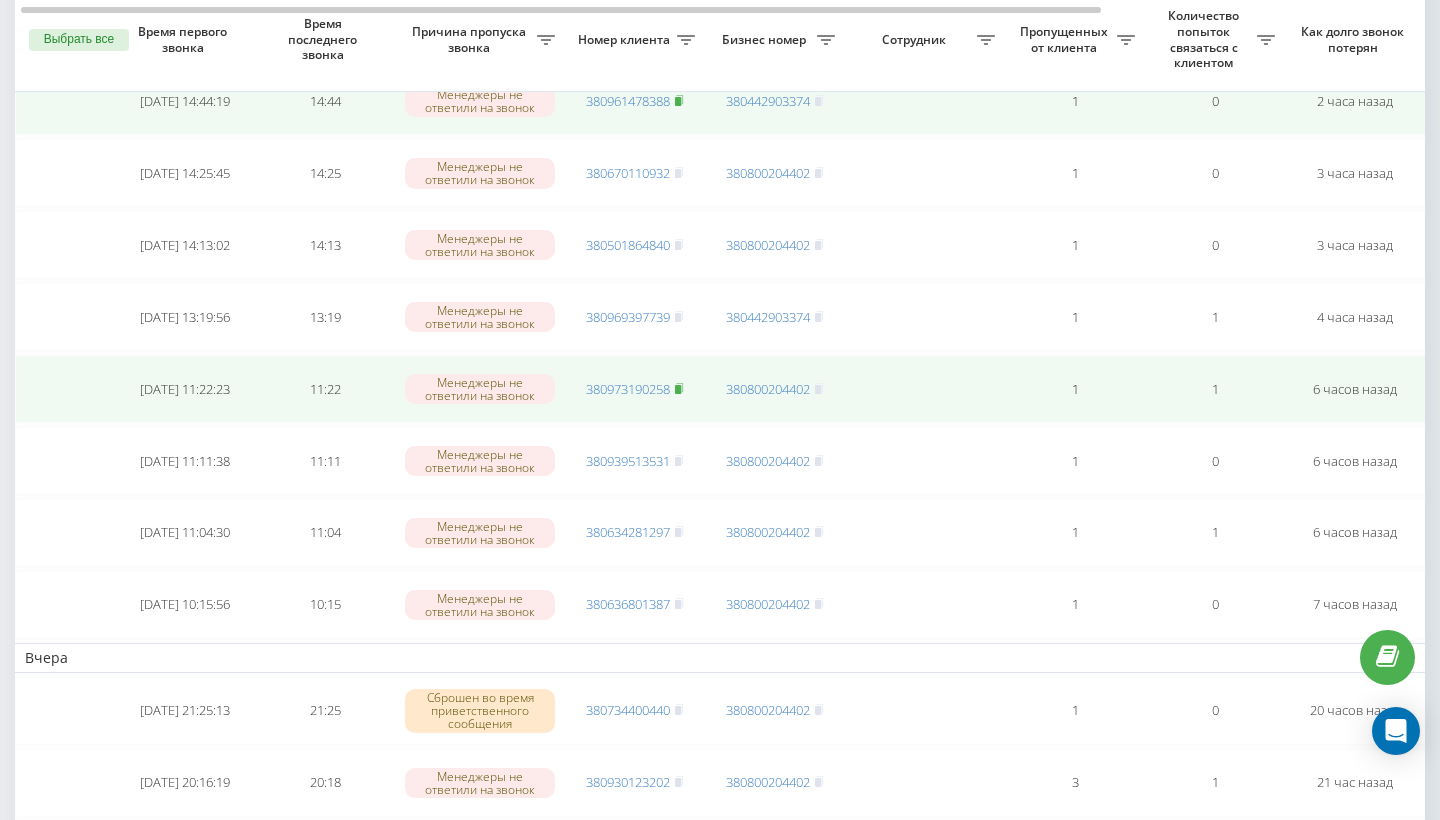 click 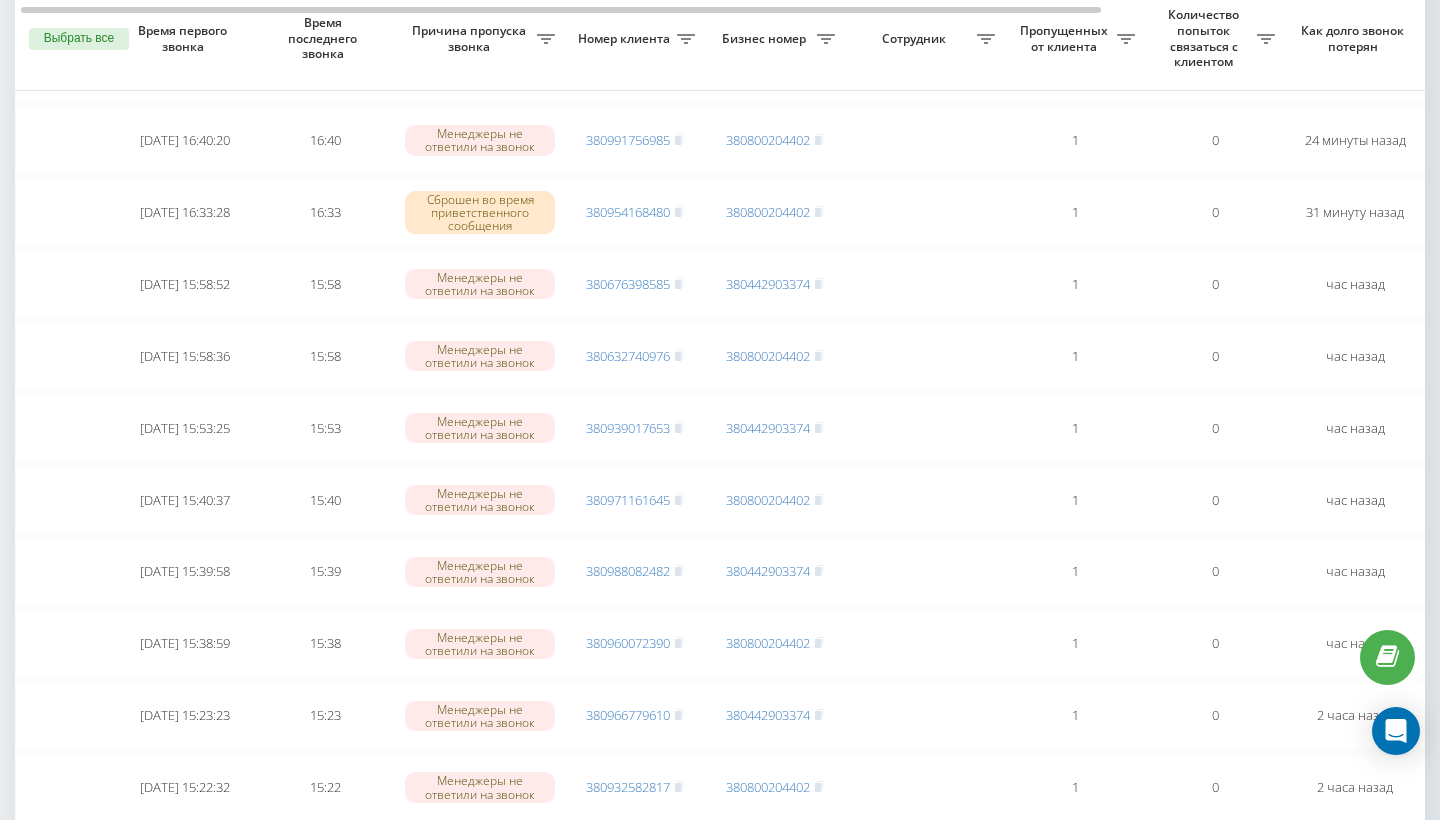 scroll, scrollTop: 241, scrollLeft: 0, axis: vertical 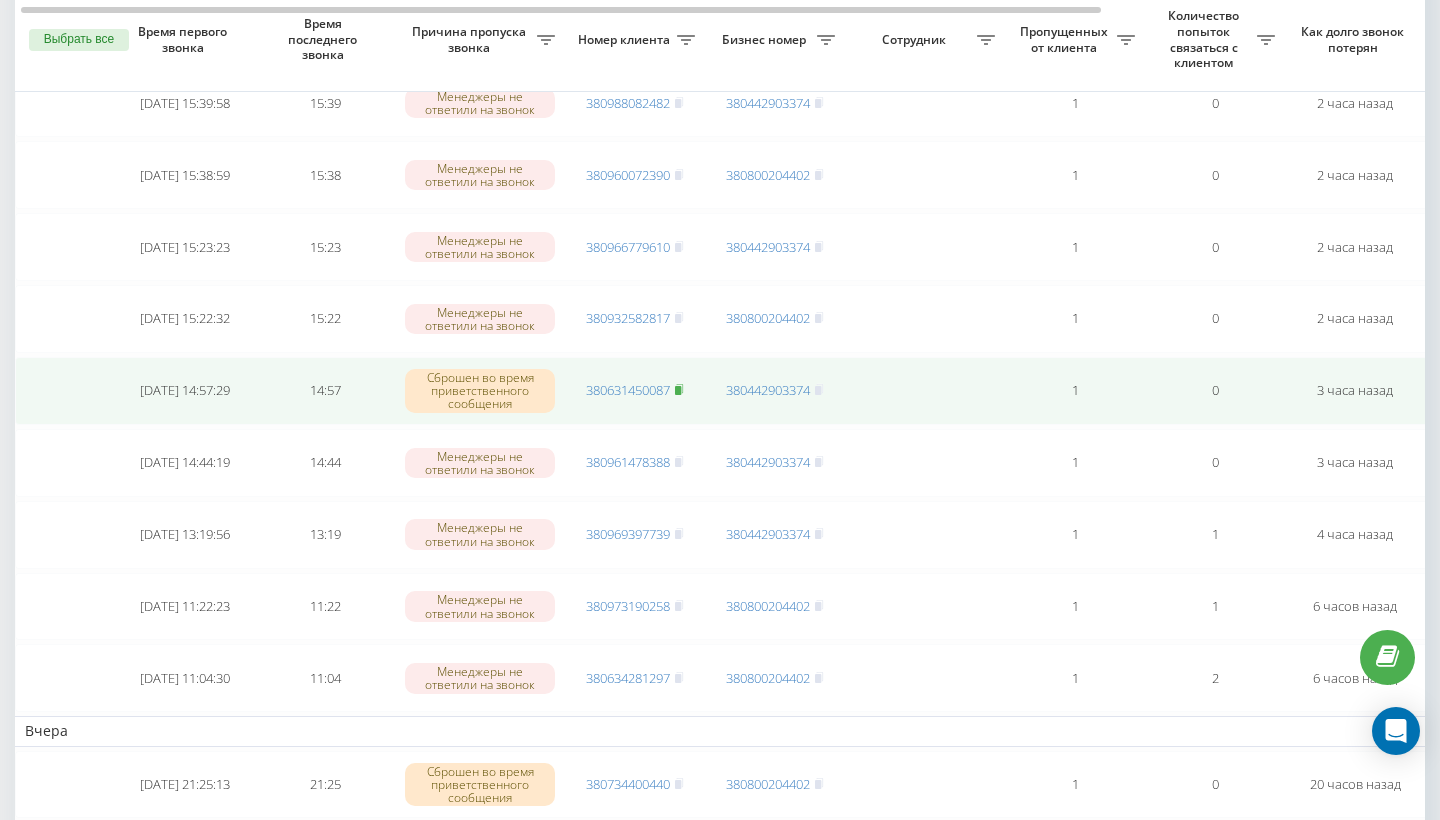 click 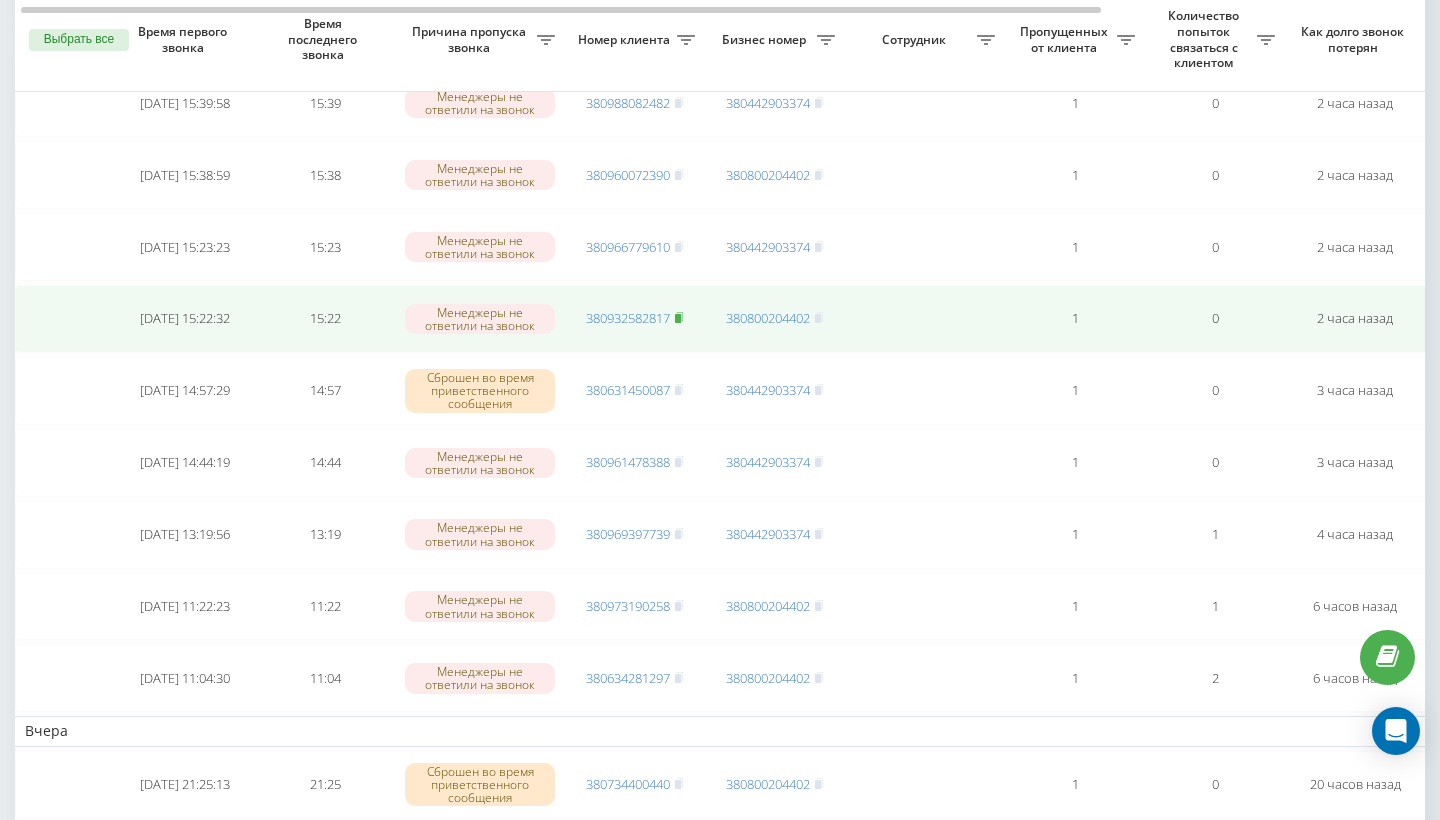 click 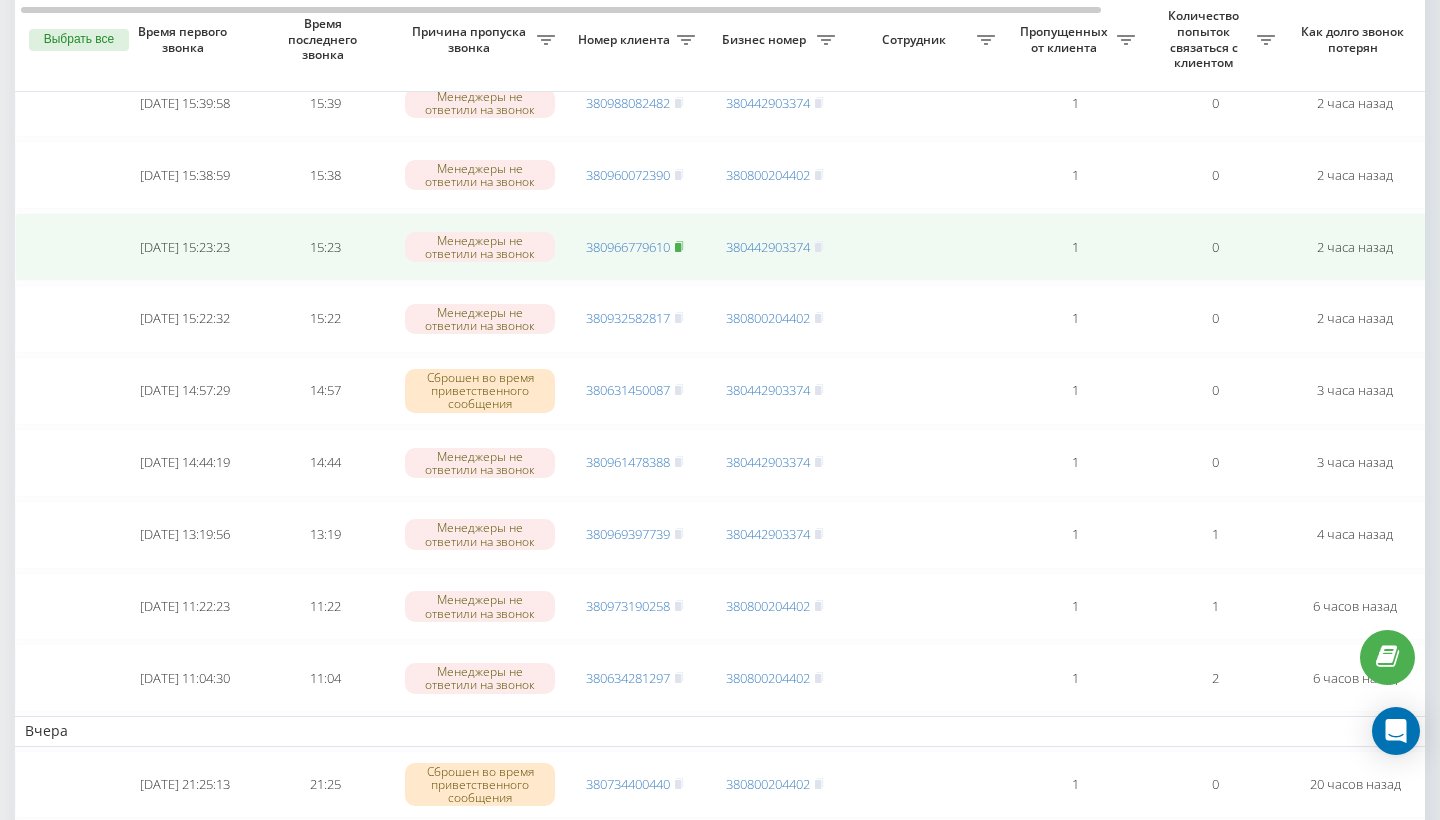 click 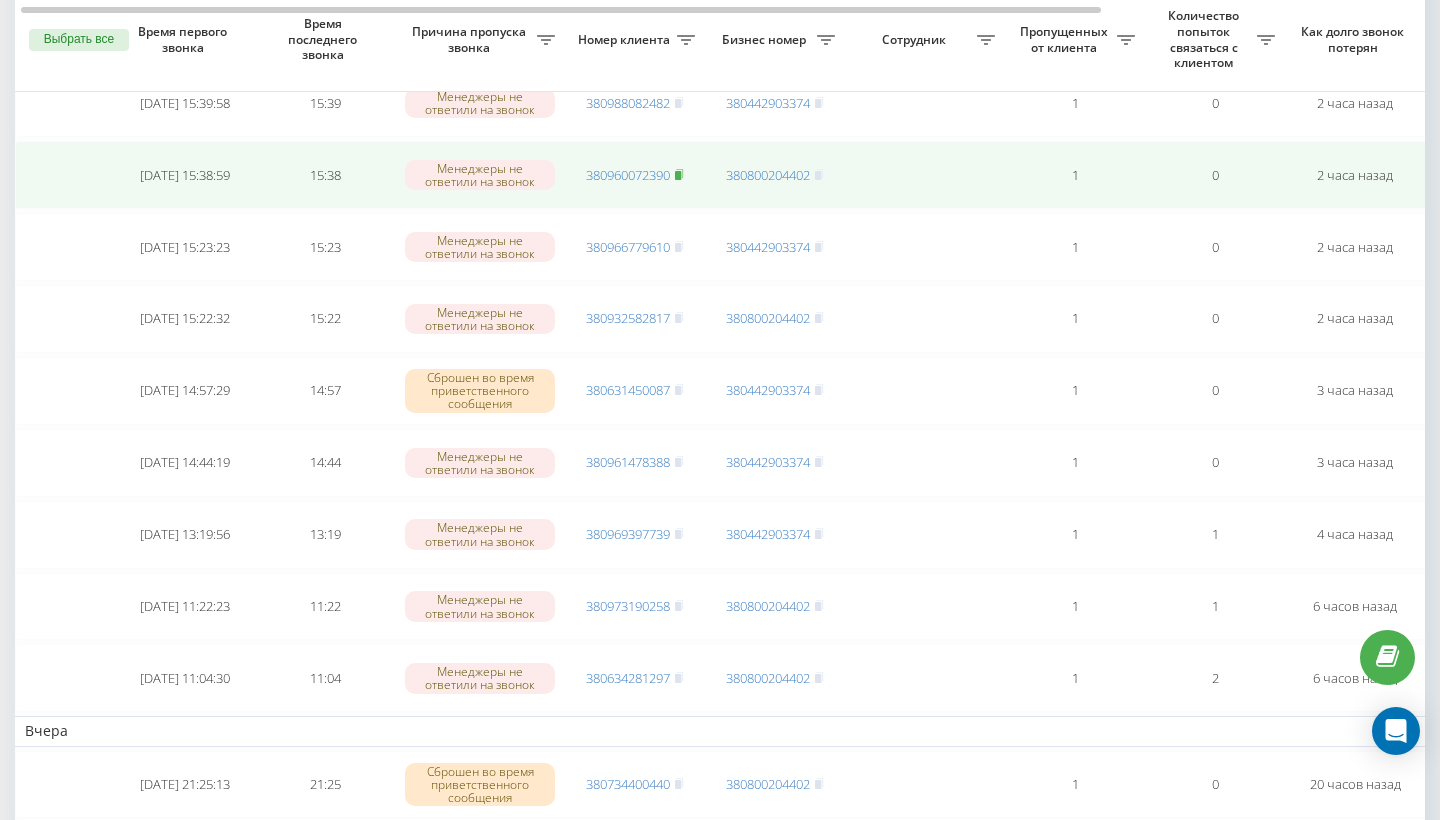 click 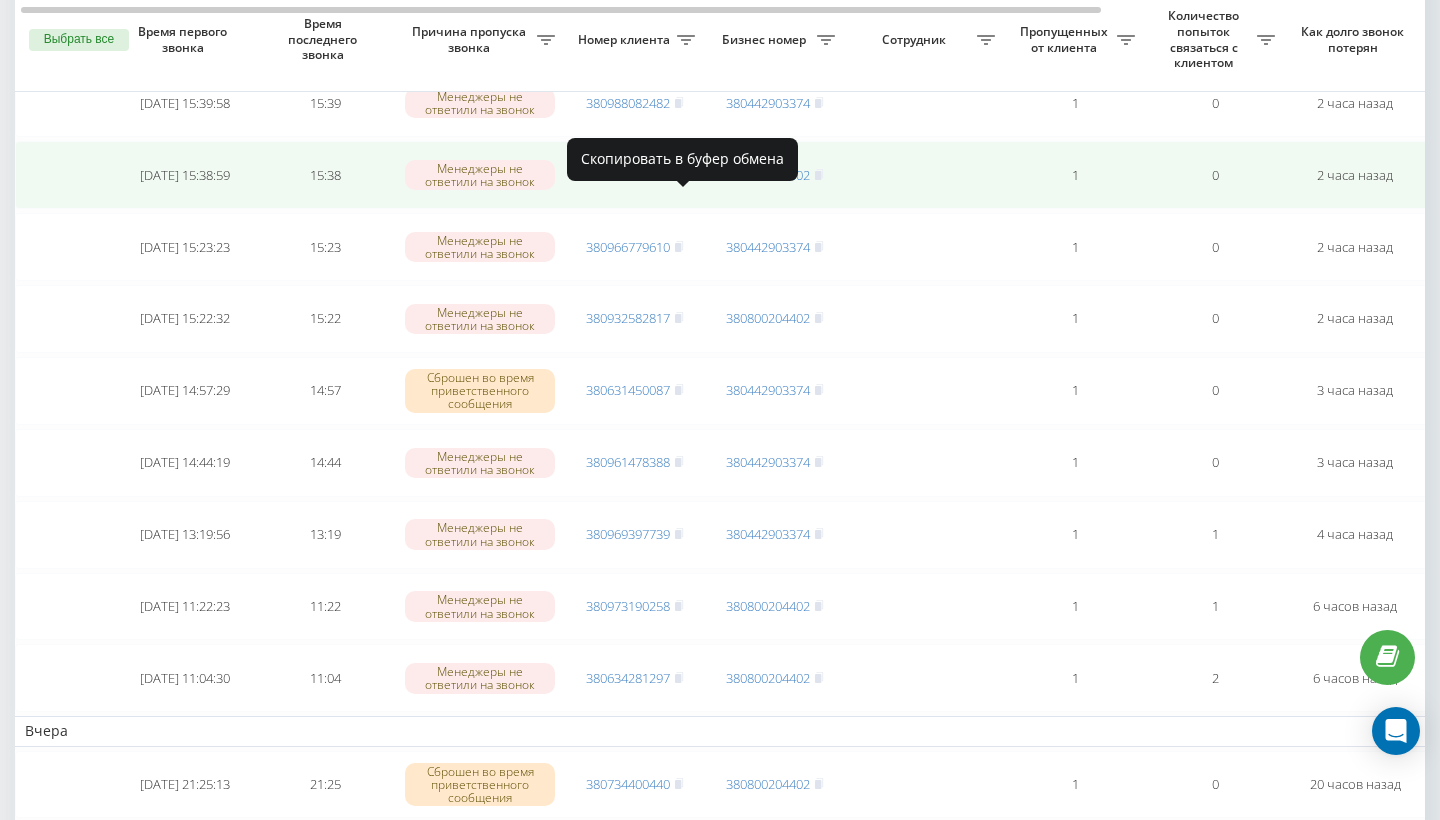 click 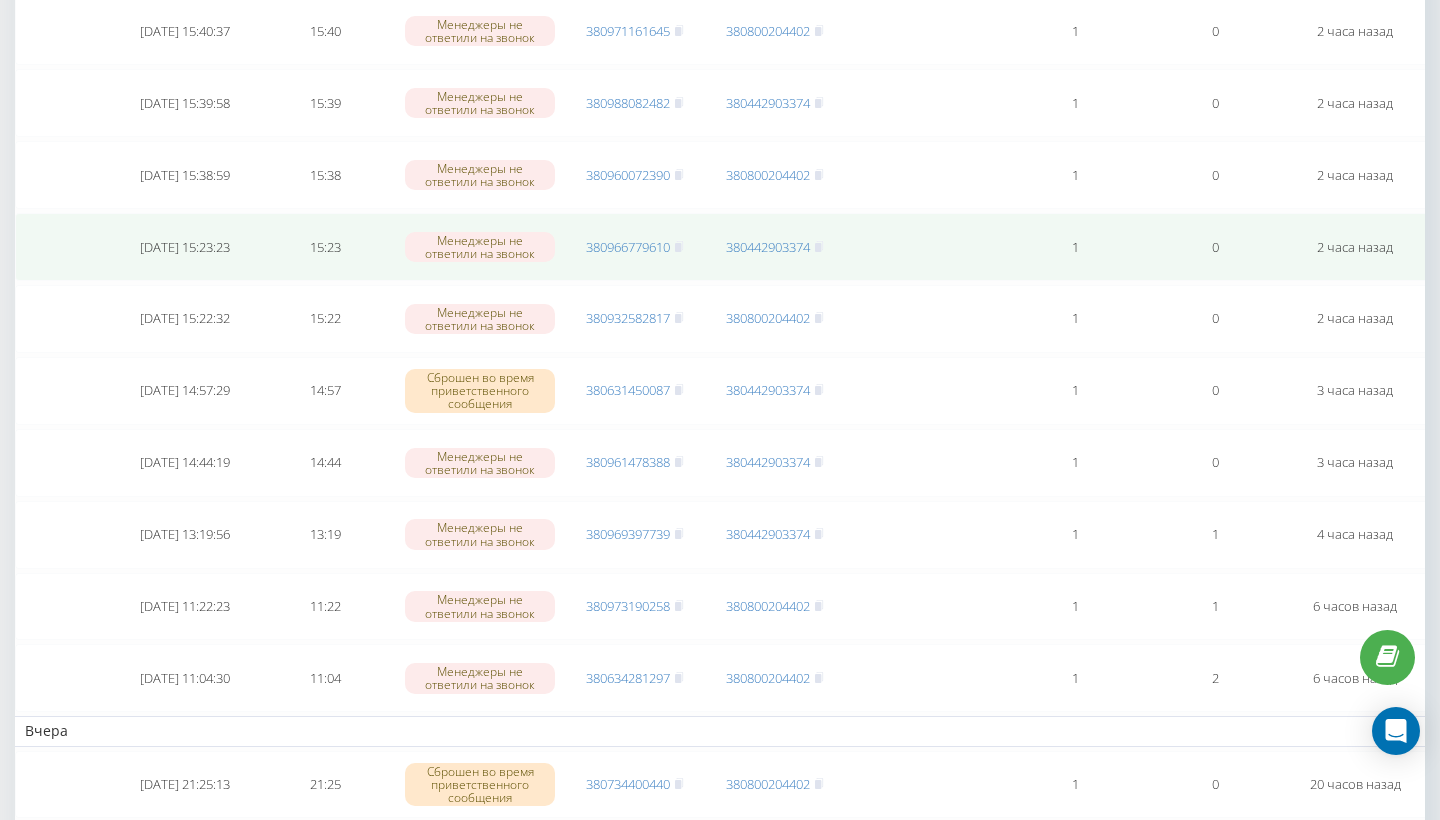 scroll, scrollTop: 157, scrollLeft: 0, axis: vertical 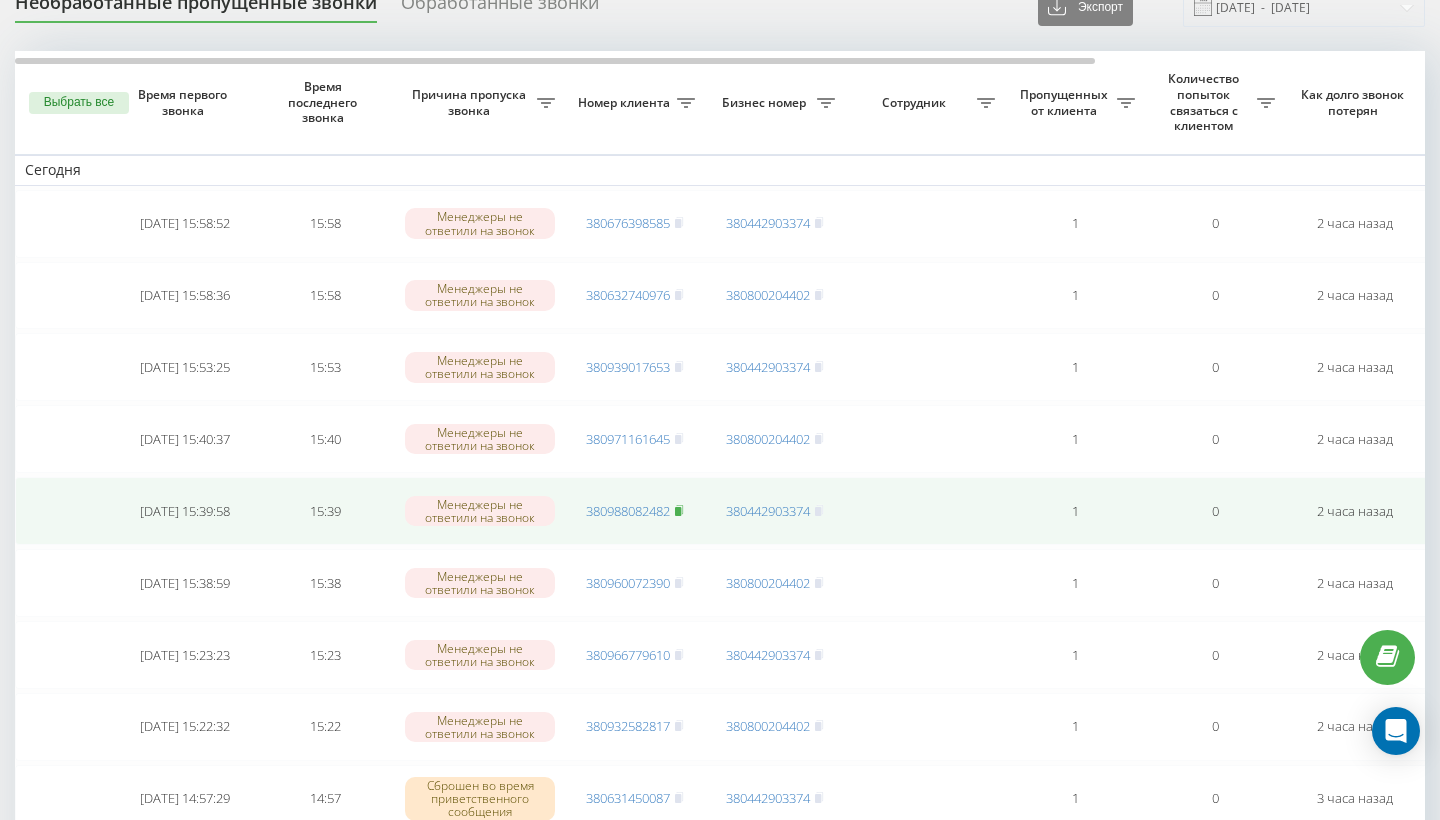 click 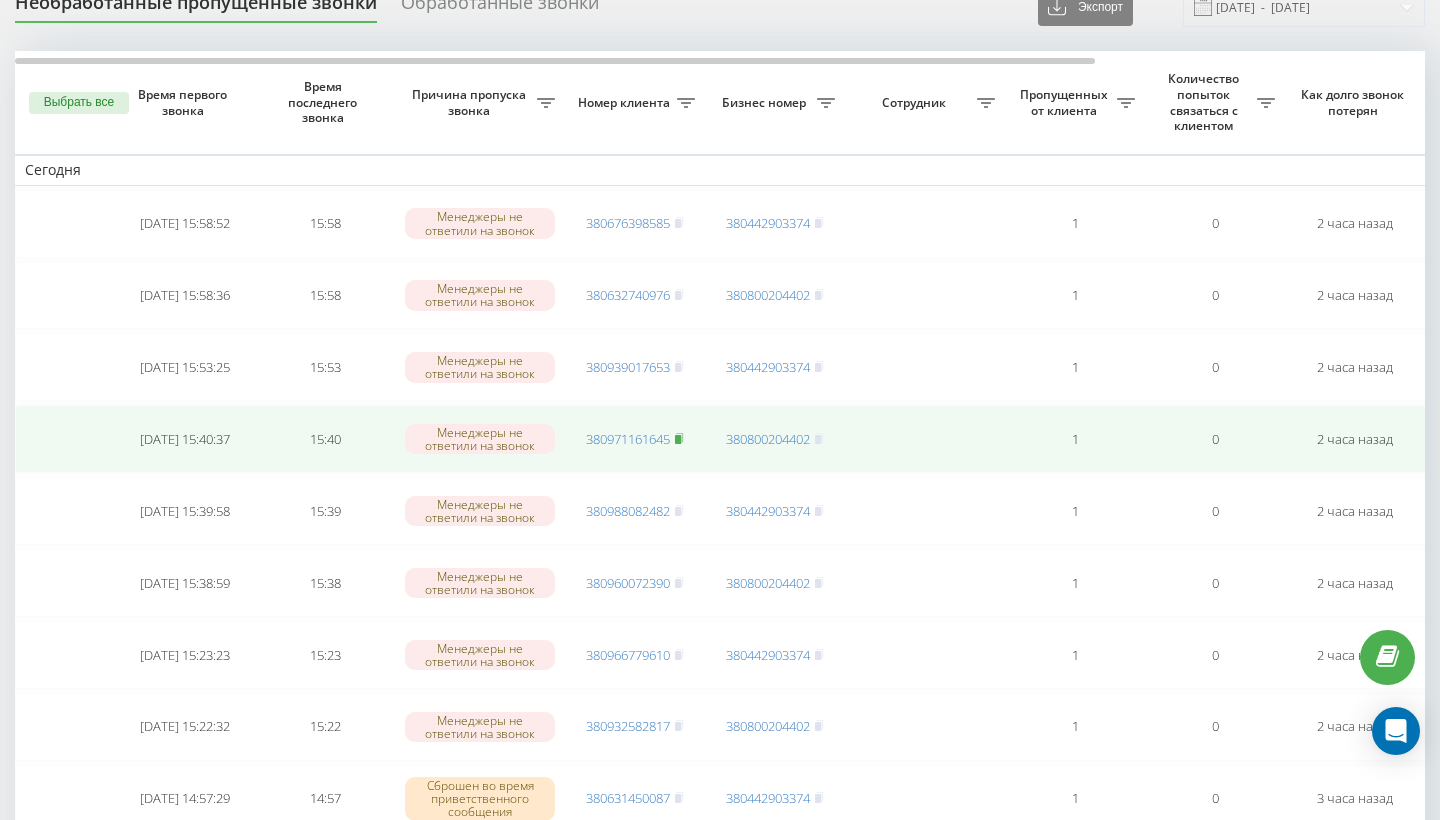 click 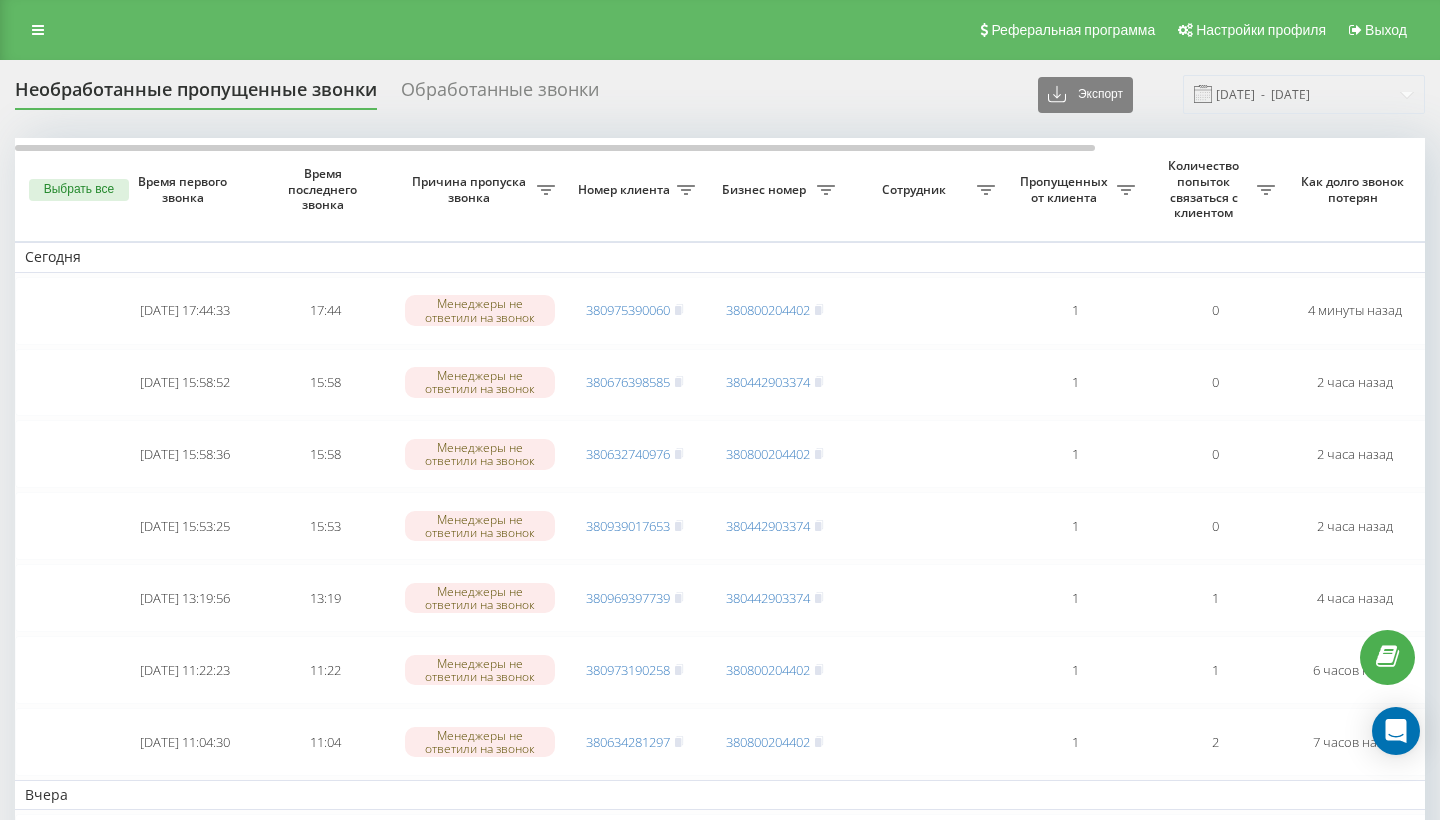 scroll, scrollTop: 87, scrollLeft: 0, axis: vertical 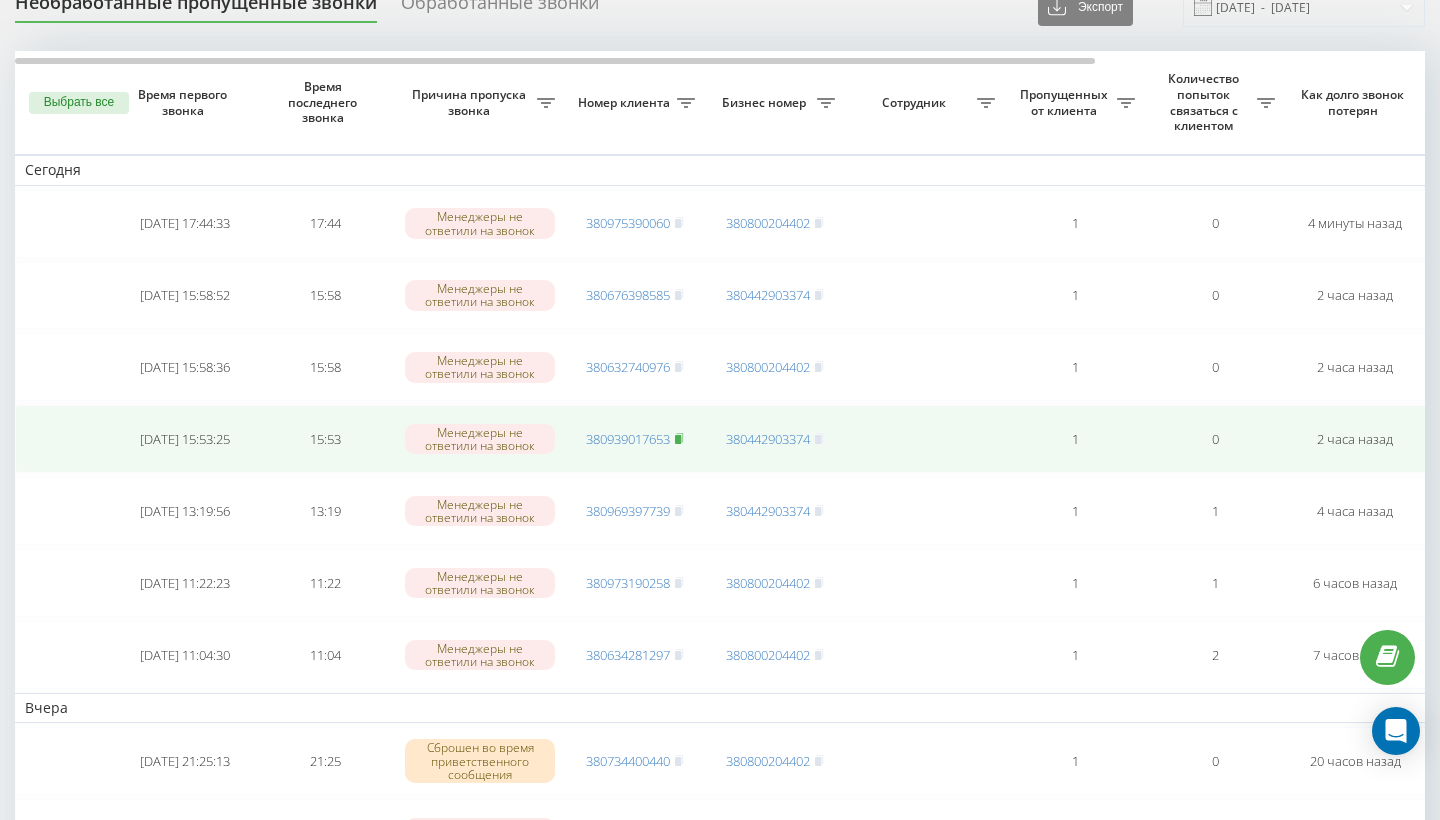 click 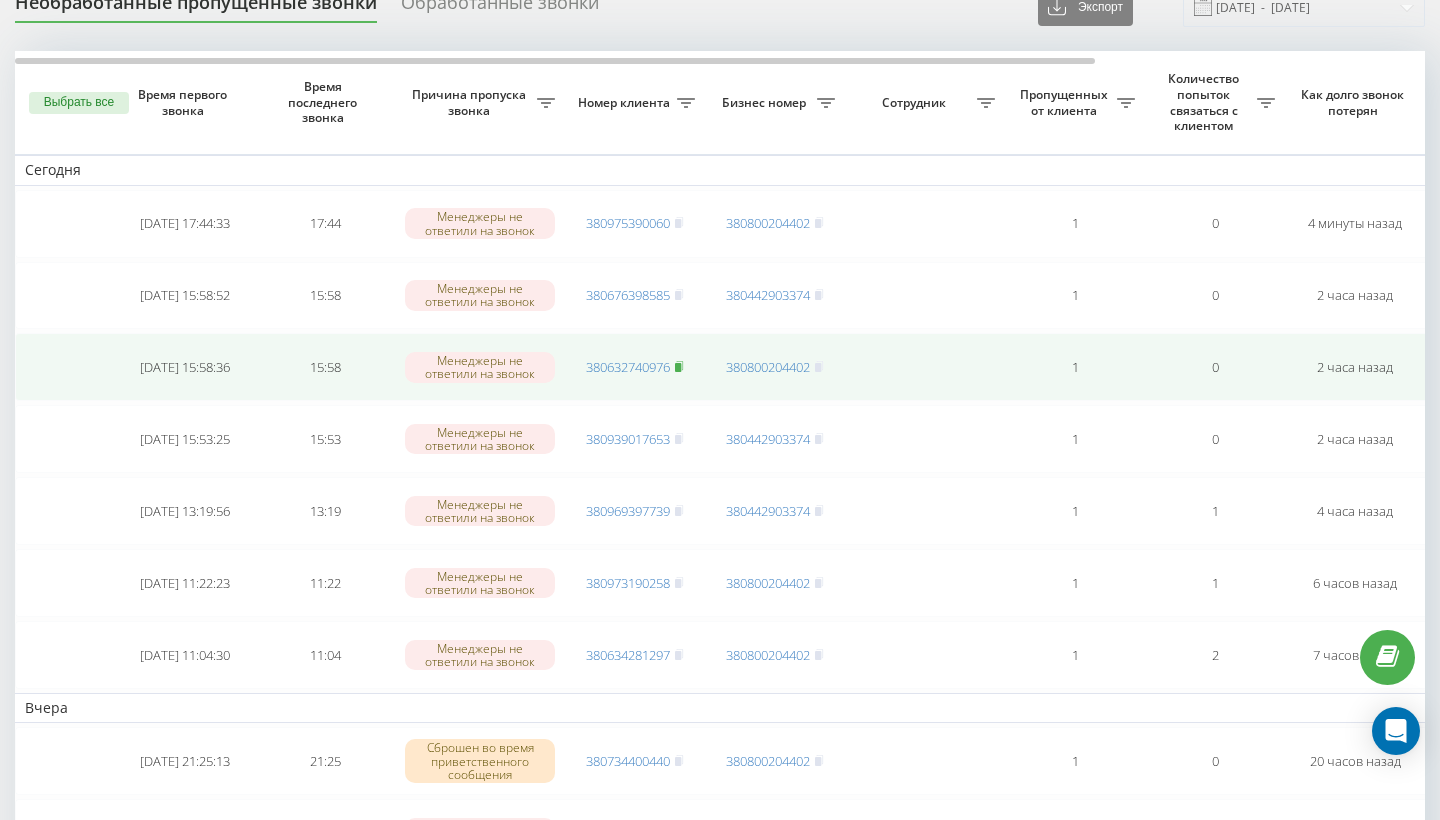 click 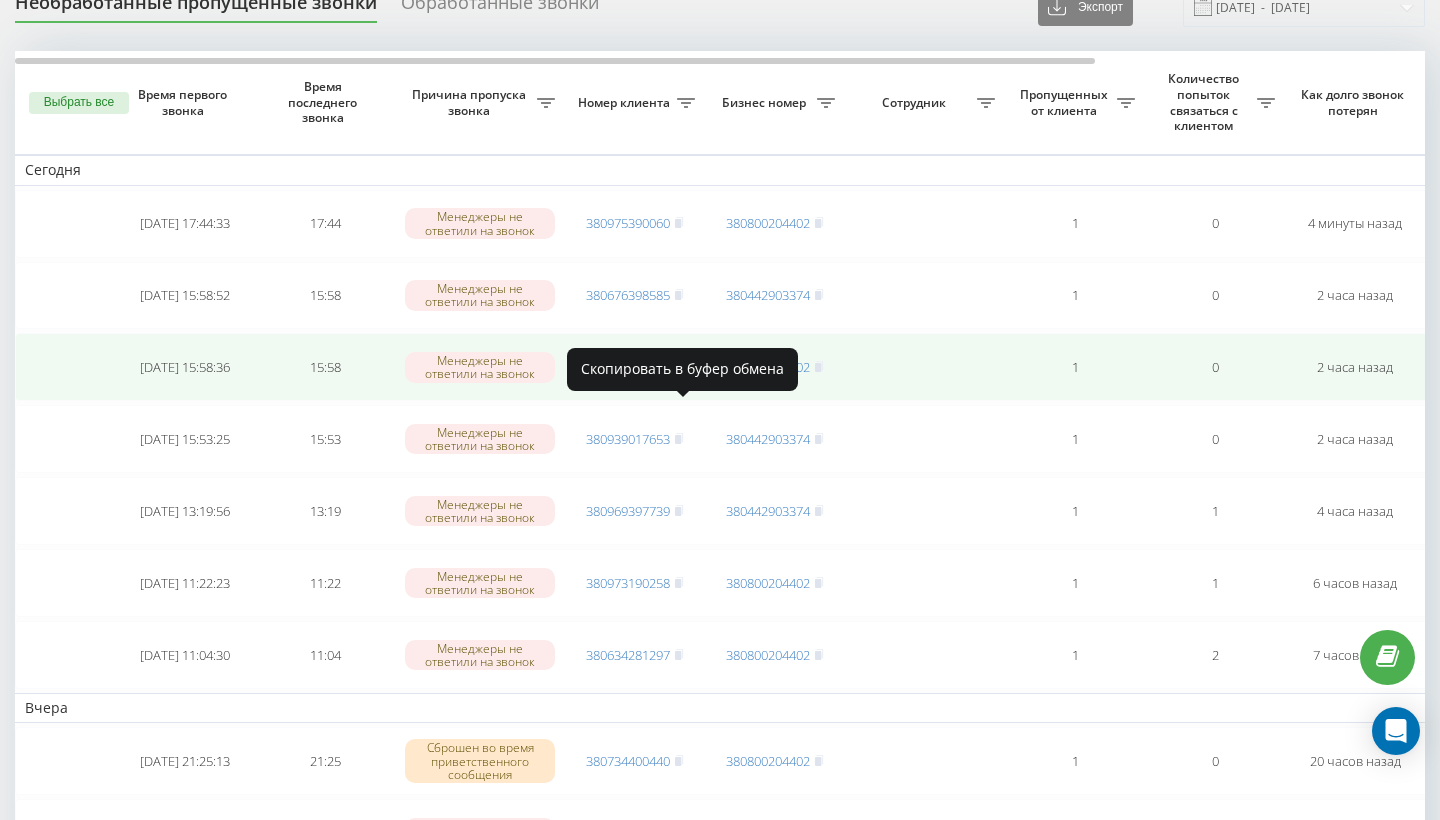 click on "380632740976" at bounding box center (635, 367) 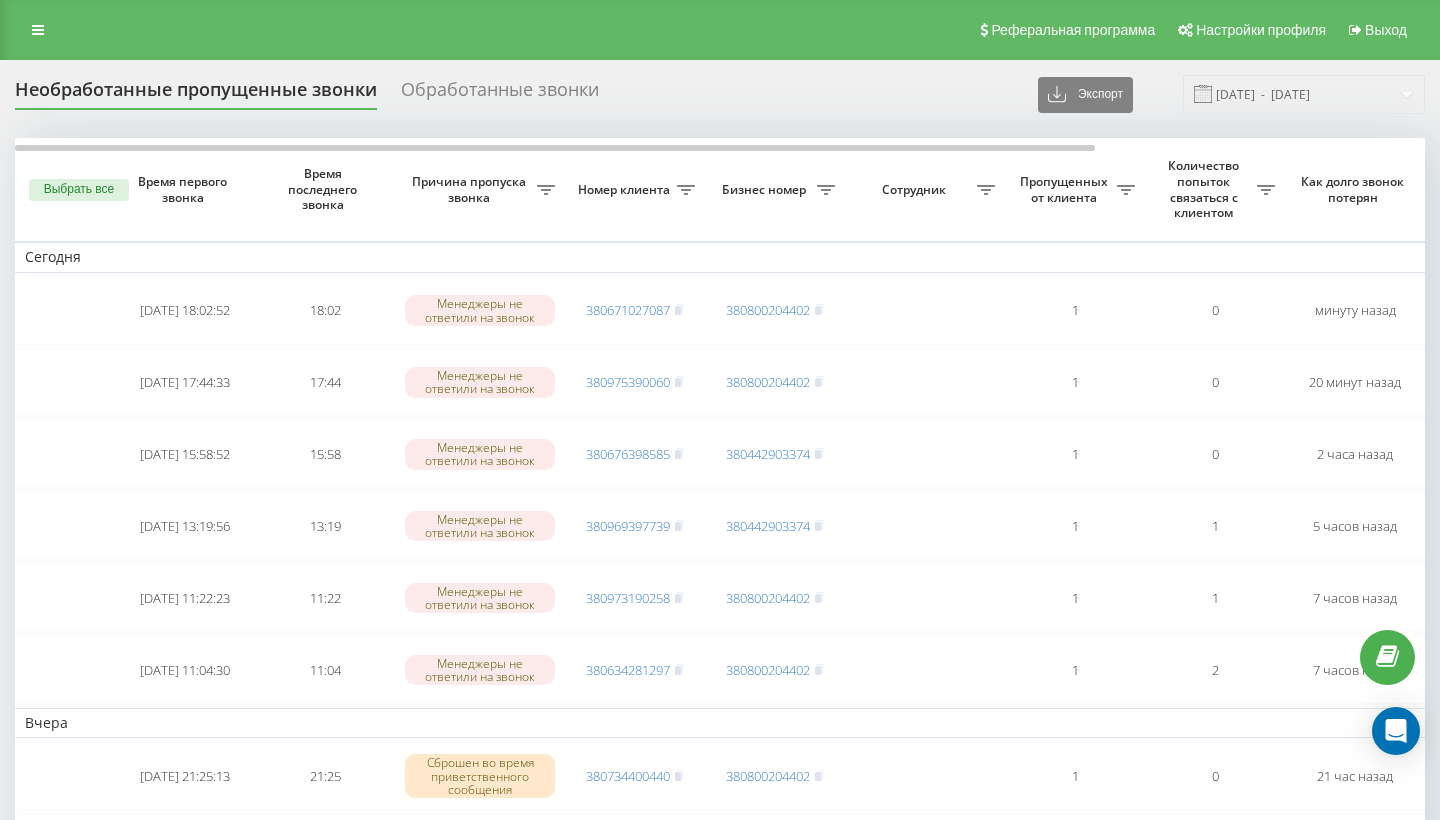 scroll, scrollTop: 87, scrollLeft: 0, axis: vertical 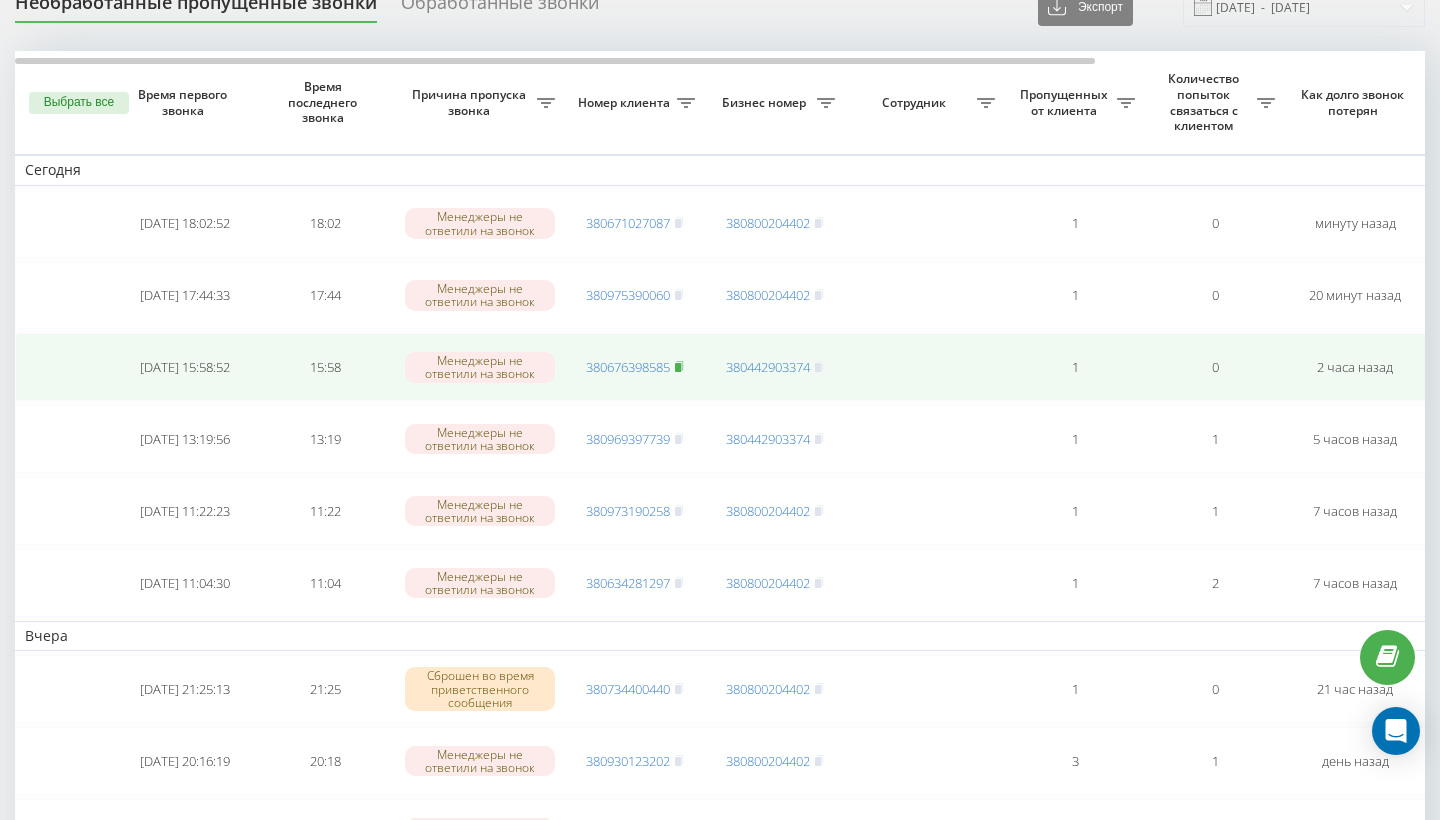 click 